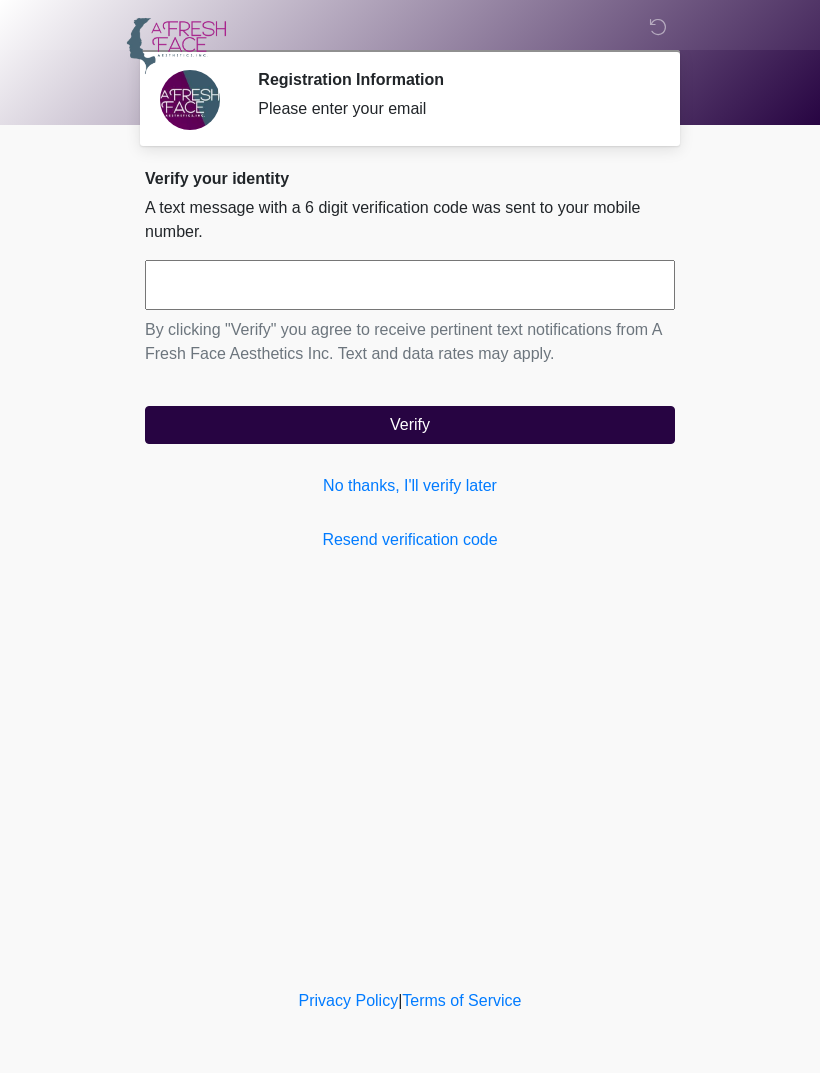 scroll, scrollTop: 0, scrollLeft: 0, axis: both 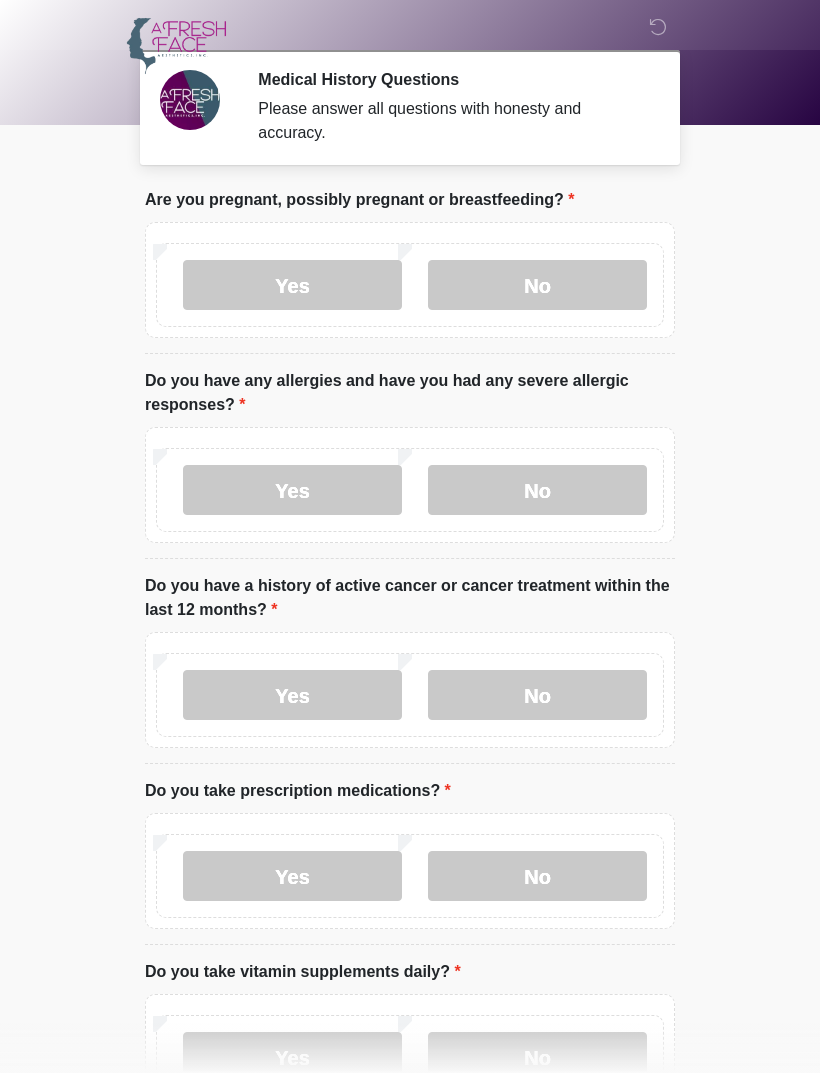 click on "No" at bounding box center [537, 285] 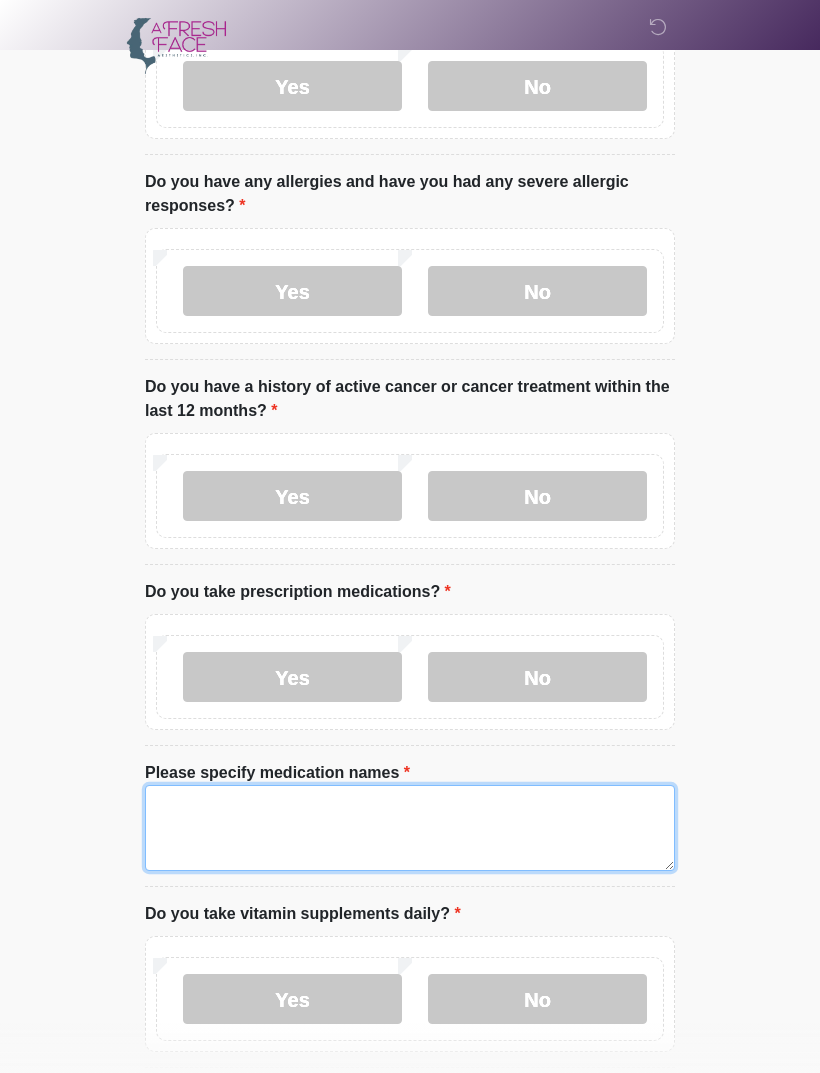 click on "Please specify medication names" at bounding box center [410, 828] 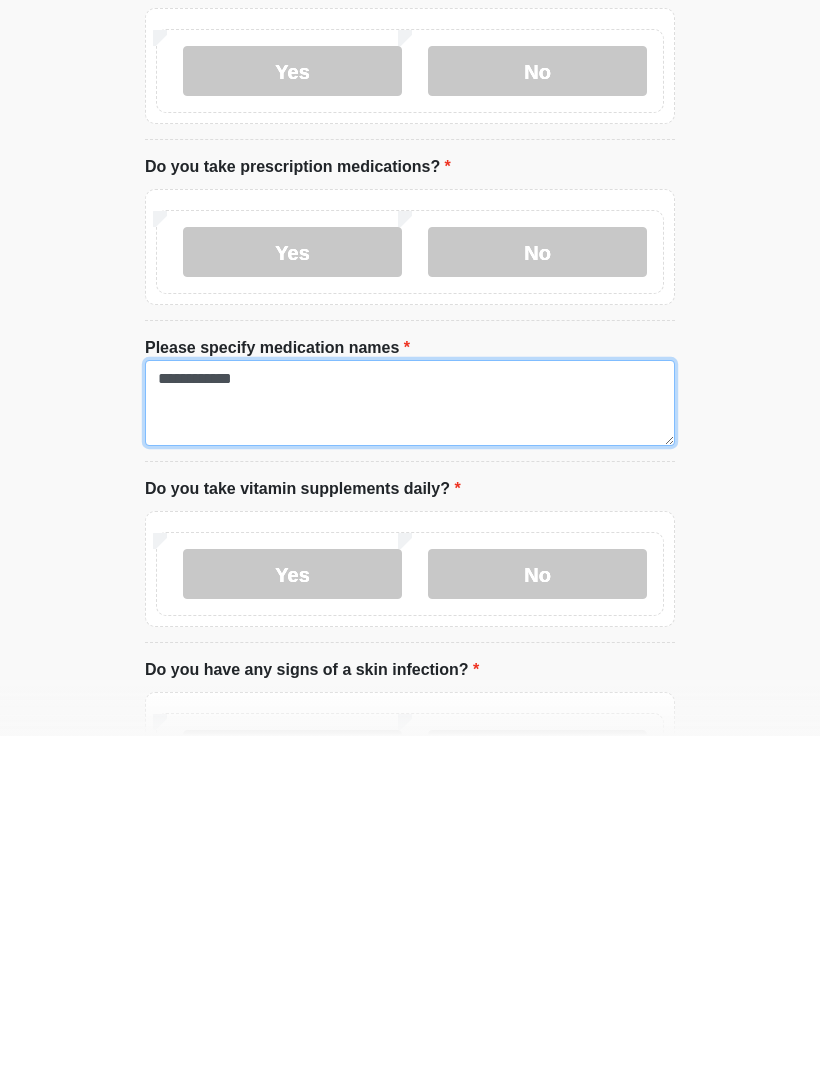 type on "**********" 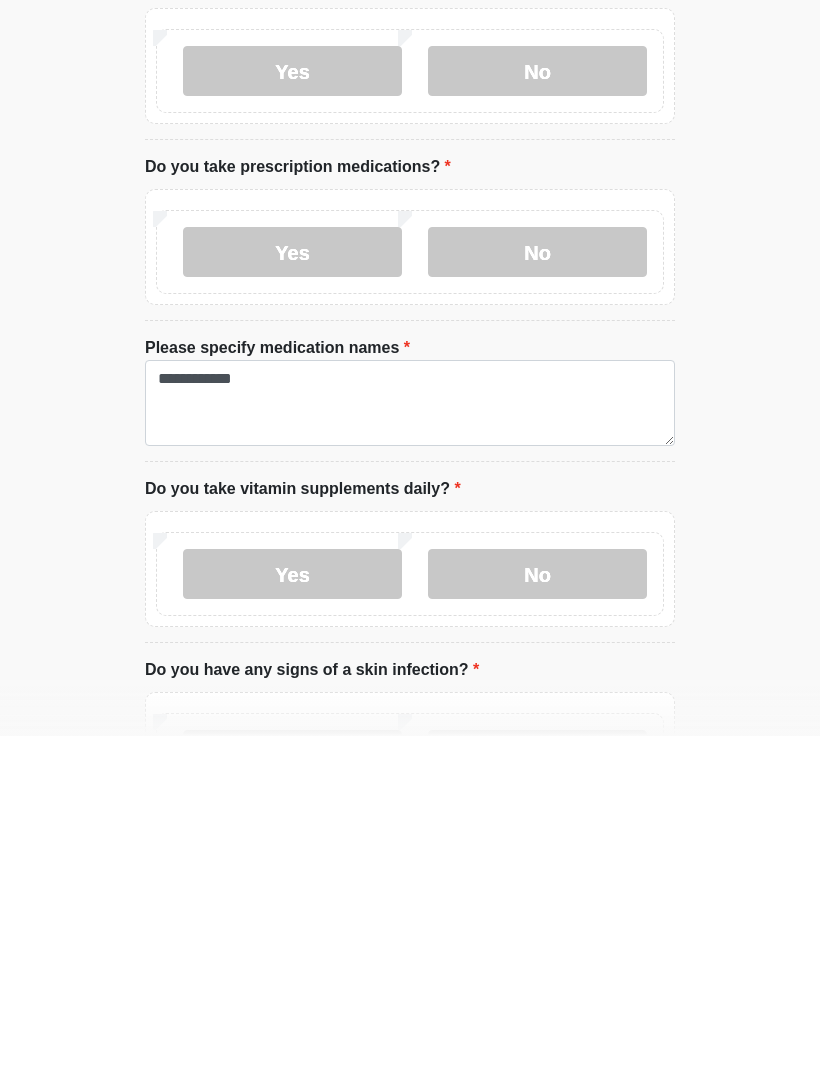 click on "Yes" at bounding box center (292, 911) 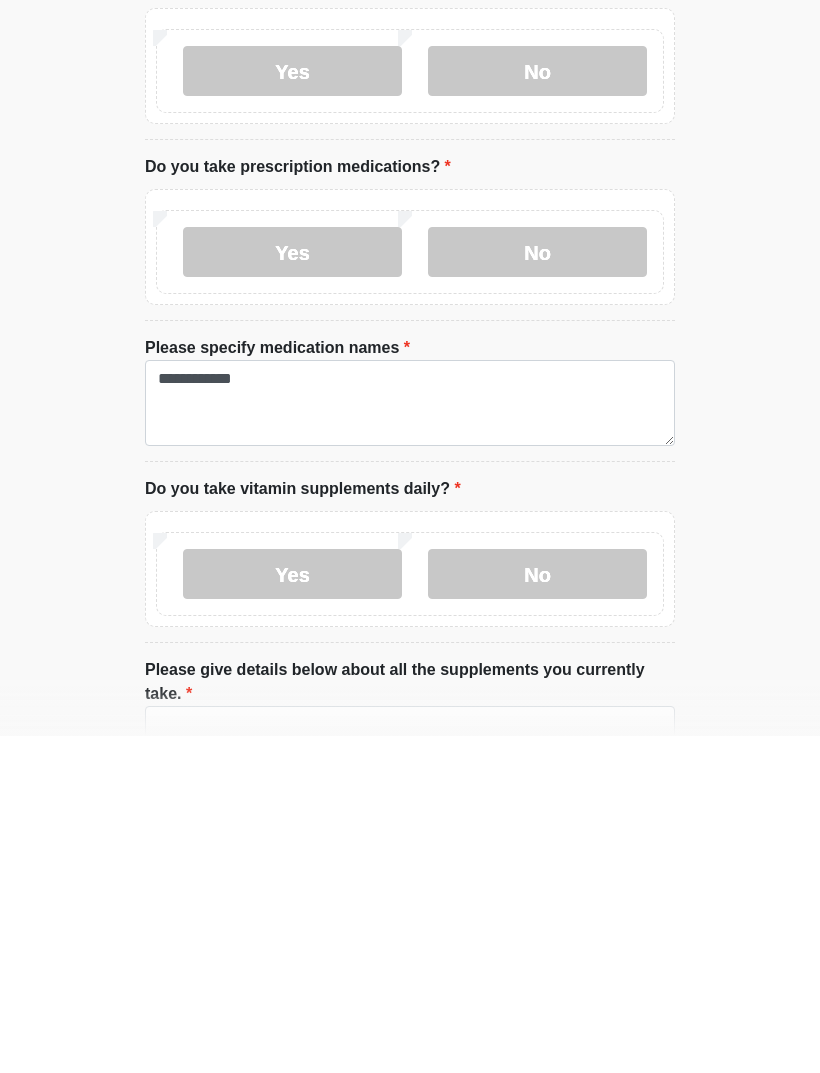 scroll, scrollTop: 624, scrollLeft: 0, axis: vertical 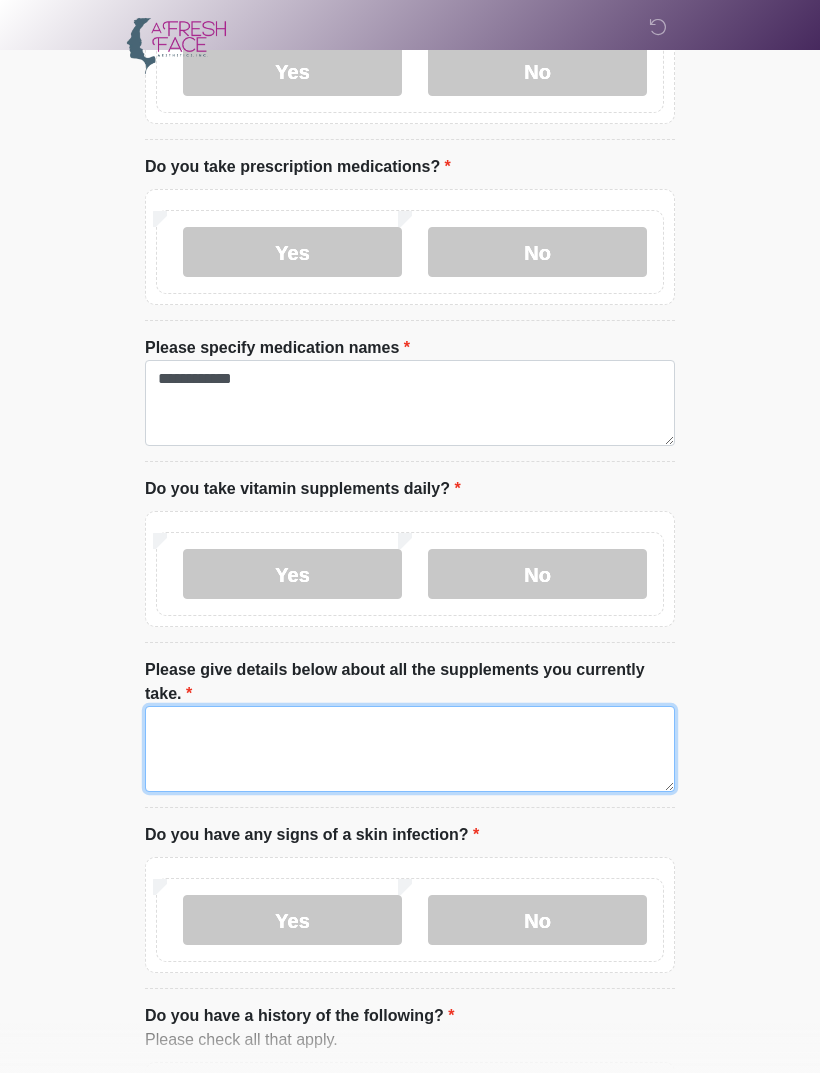 click on "Please give details below about all the supplements you currently take." at bounding box center [410, 749] 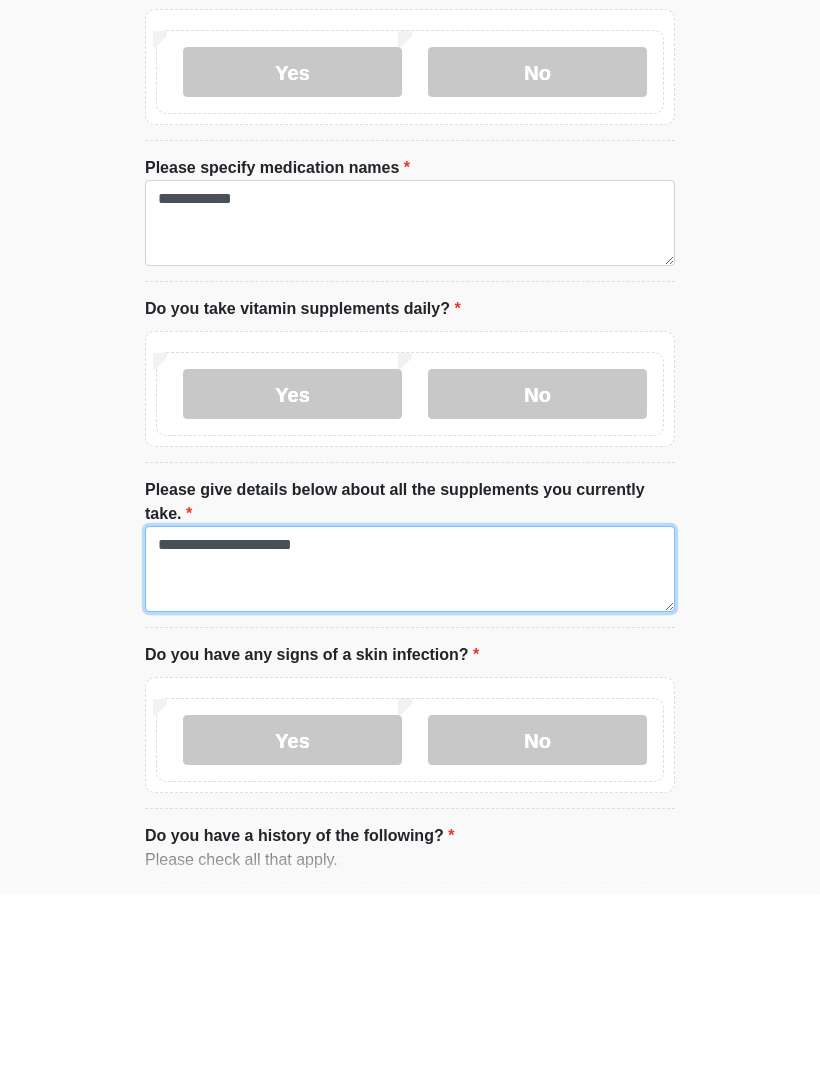 type on "**********" 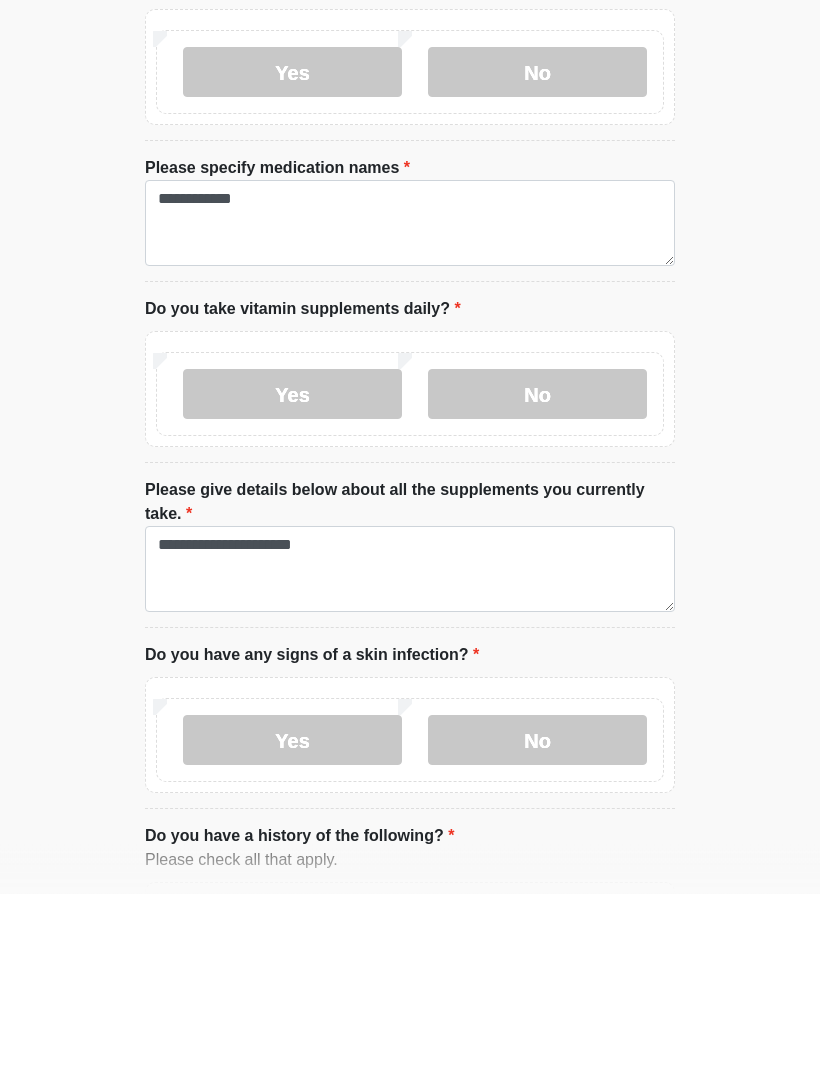 click on "No" at bounding box center [537, 920] 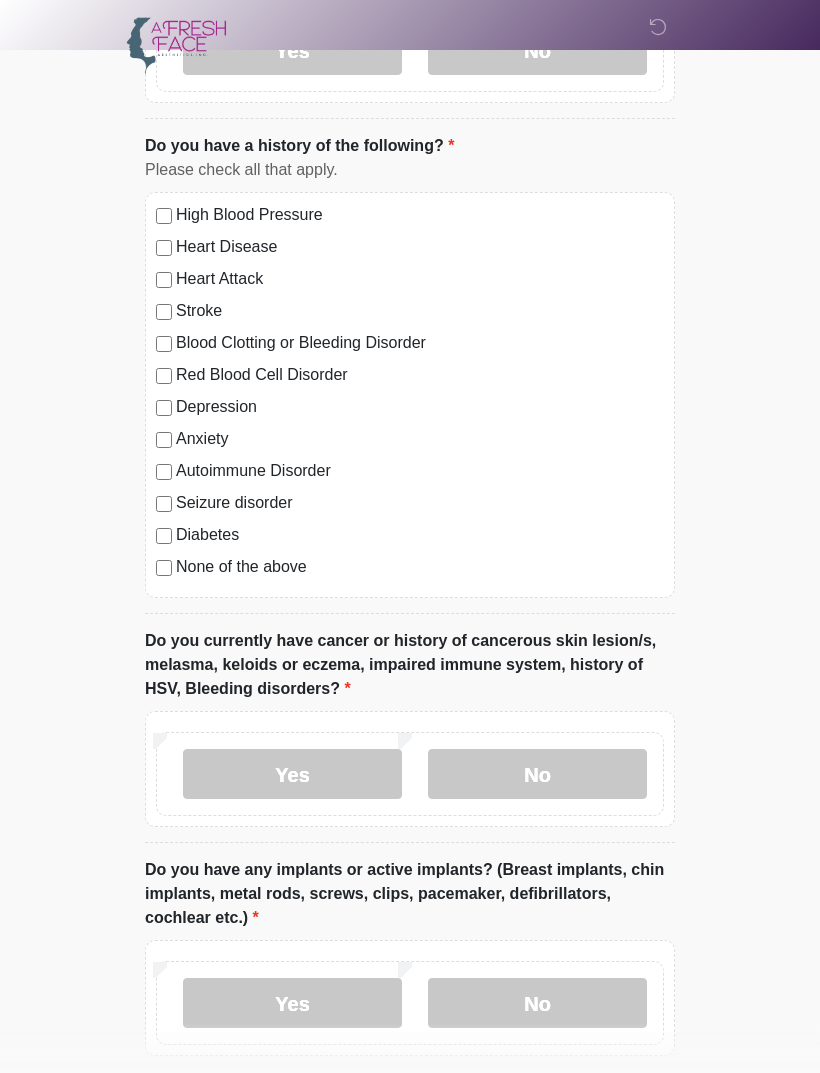 scroll, scrollTop: 1494, scrollLeft: 0, axis: vertical 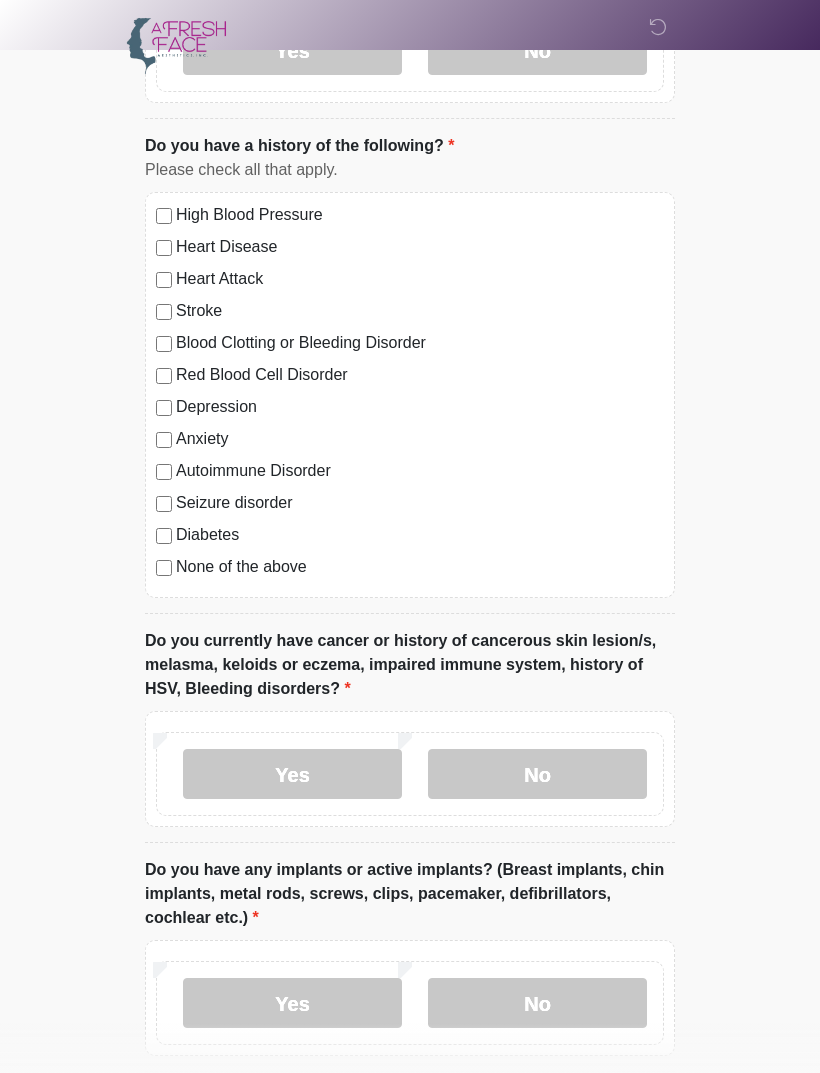 click on "No" at bounding box center (537, 774) 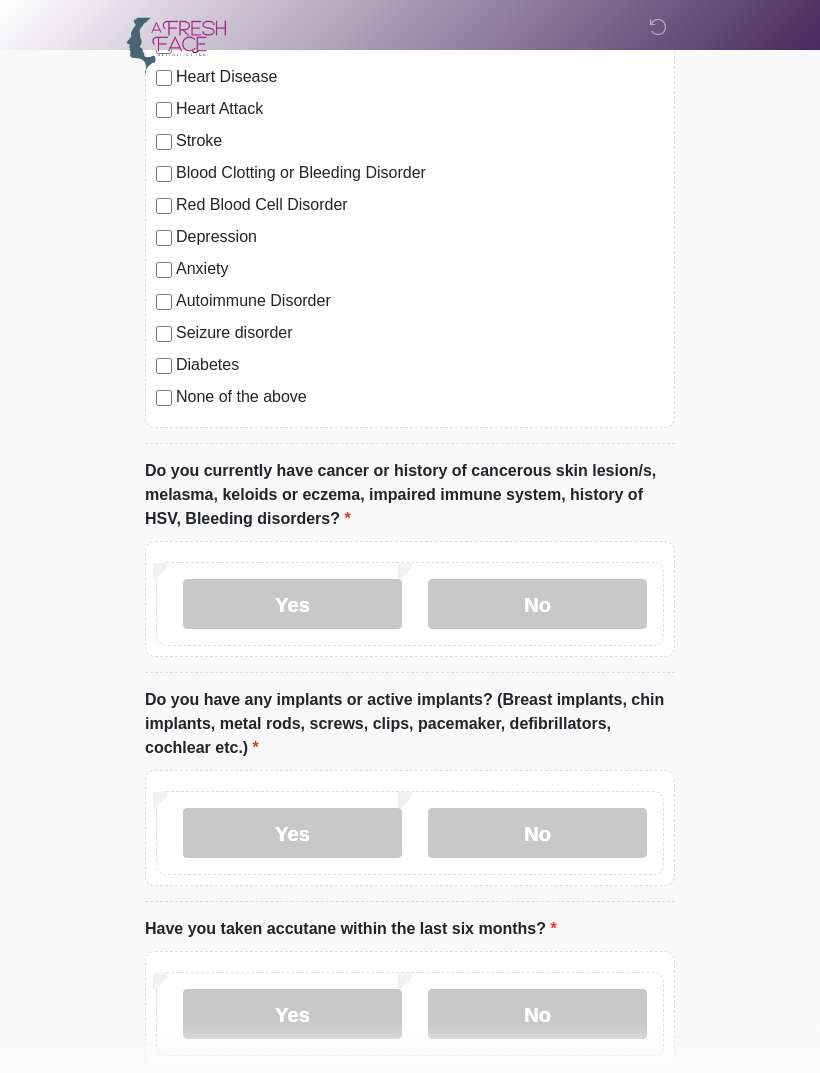 scroll, scrollTop: 1703, scrollLeft: 0, axis: vertical 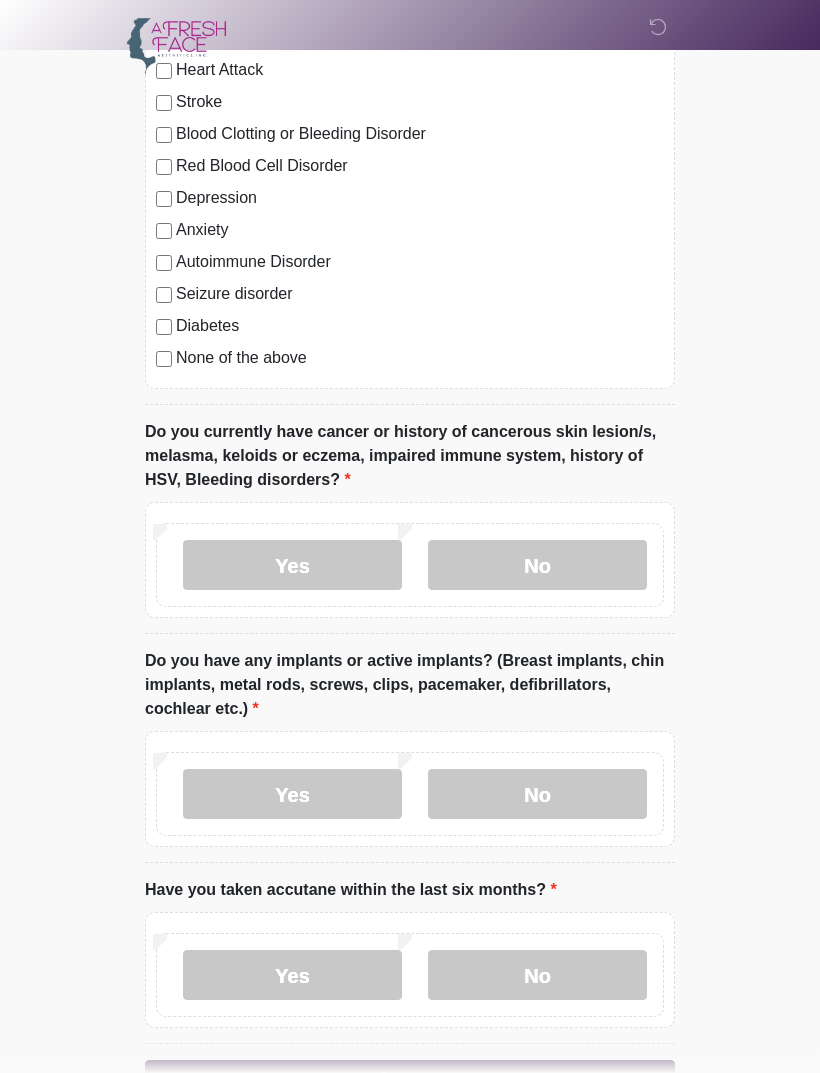 click on "Yes" at bounding box center (292, 794) 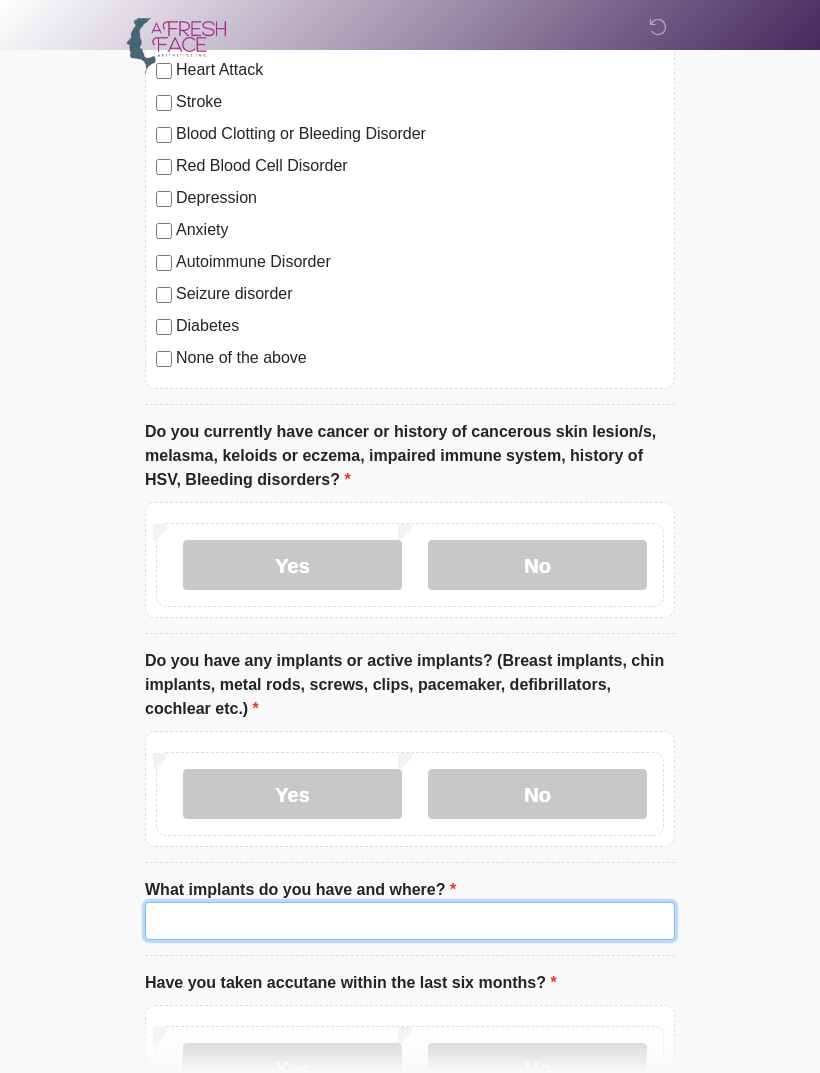 click on "What implants do you have and where?" at bounding box center [410, 921] 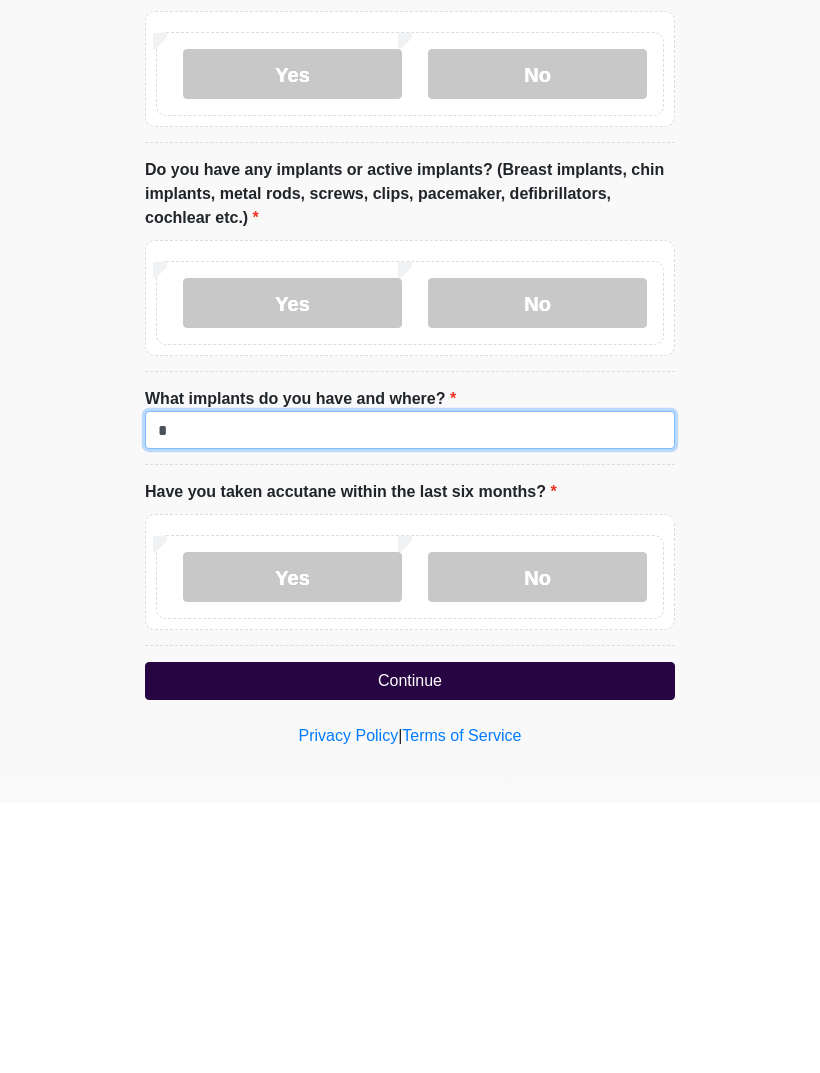 scroll, scrollTop: 1923, scrollLeft: 0, axis: vertical 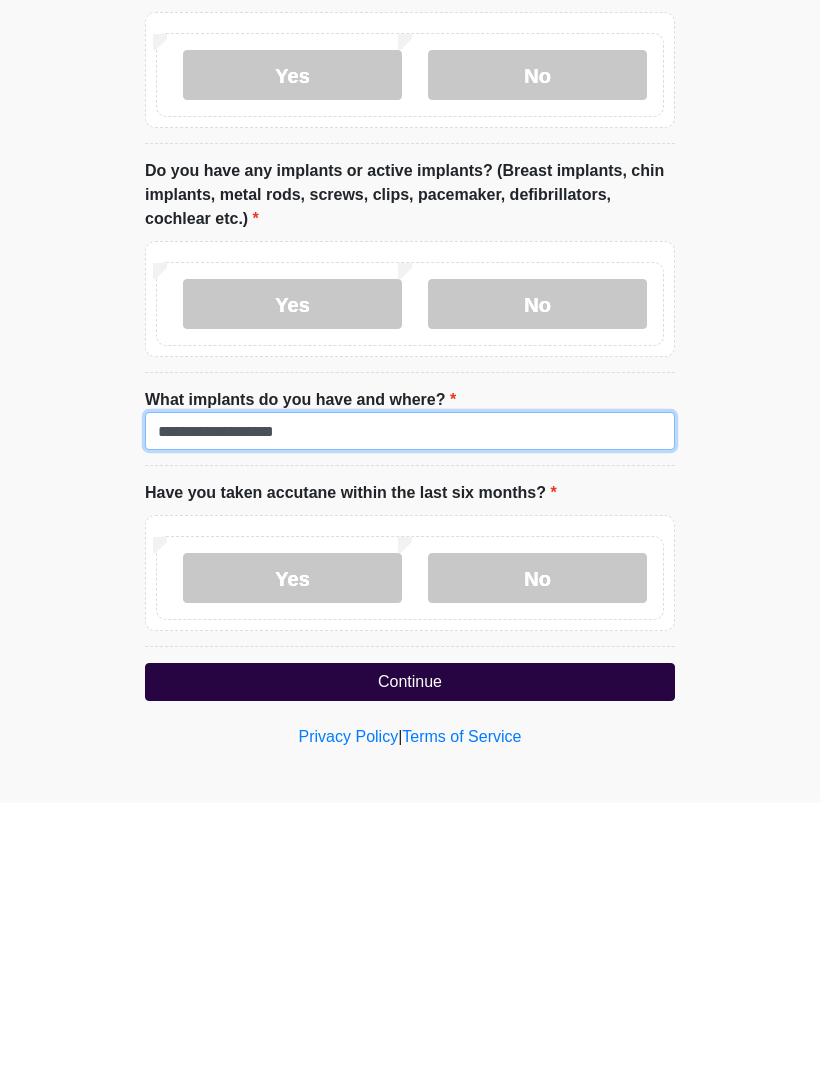 type on "**********" 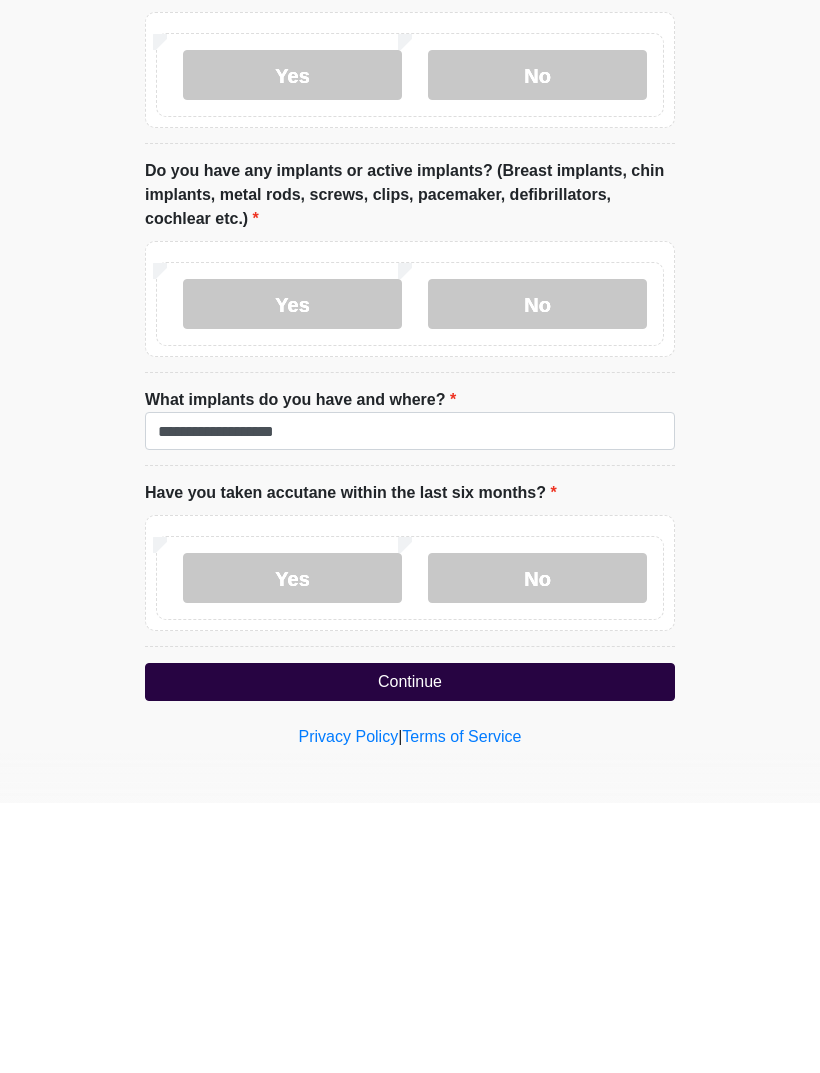 click on "No" at bounding box center (537, 848) 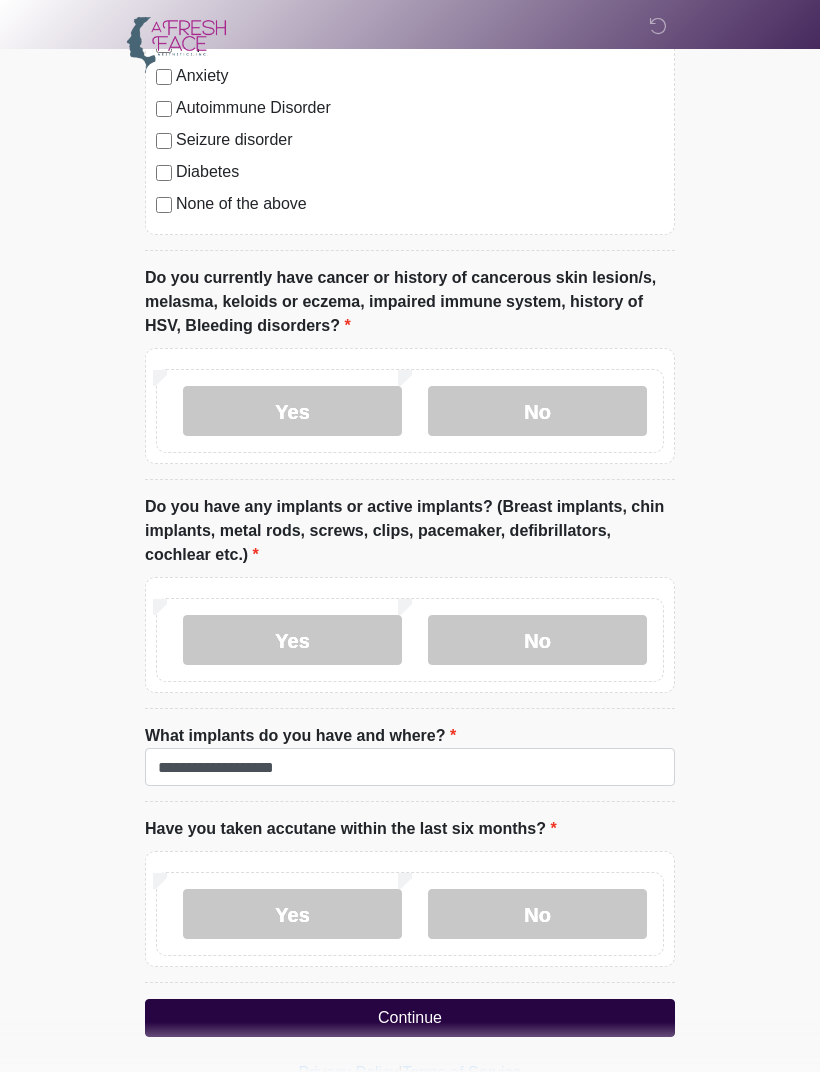 click on "Continue" at bounding box center [410, 1019] 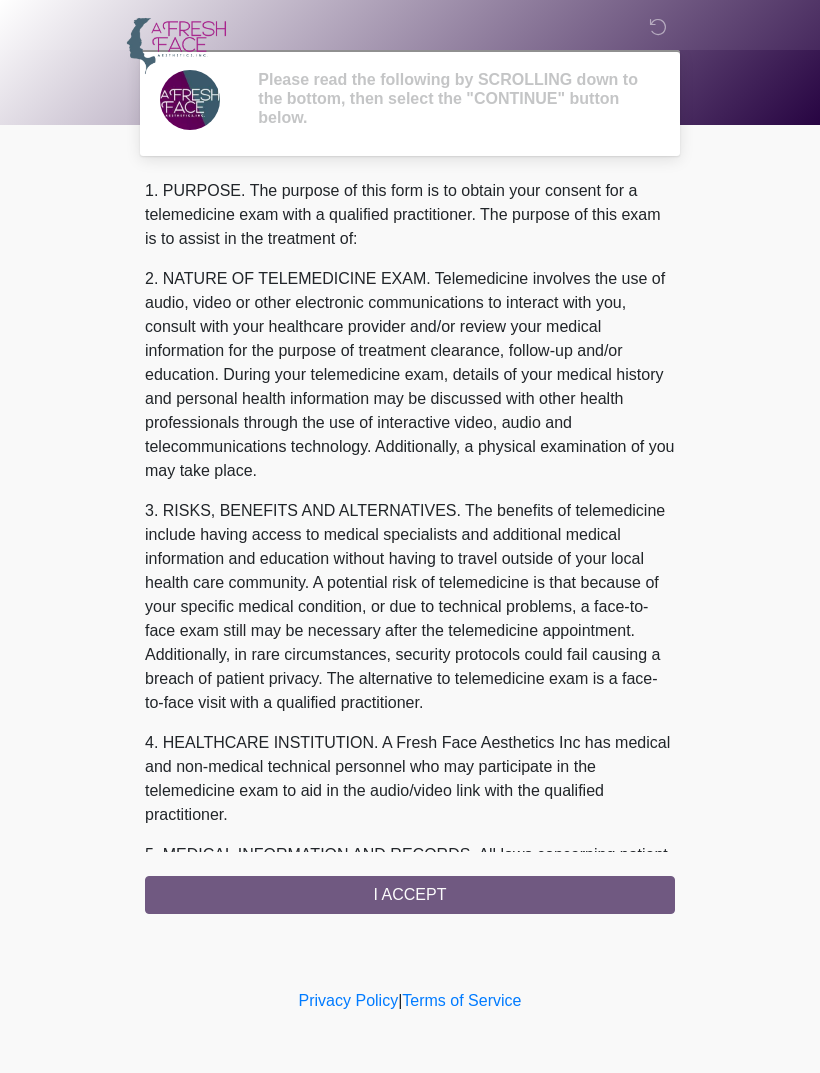 scroll, scrollTop: 0, scrollLeft: 0, axis: both 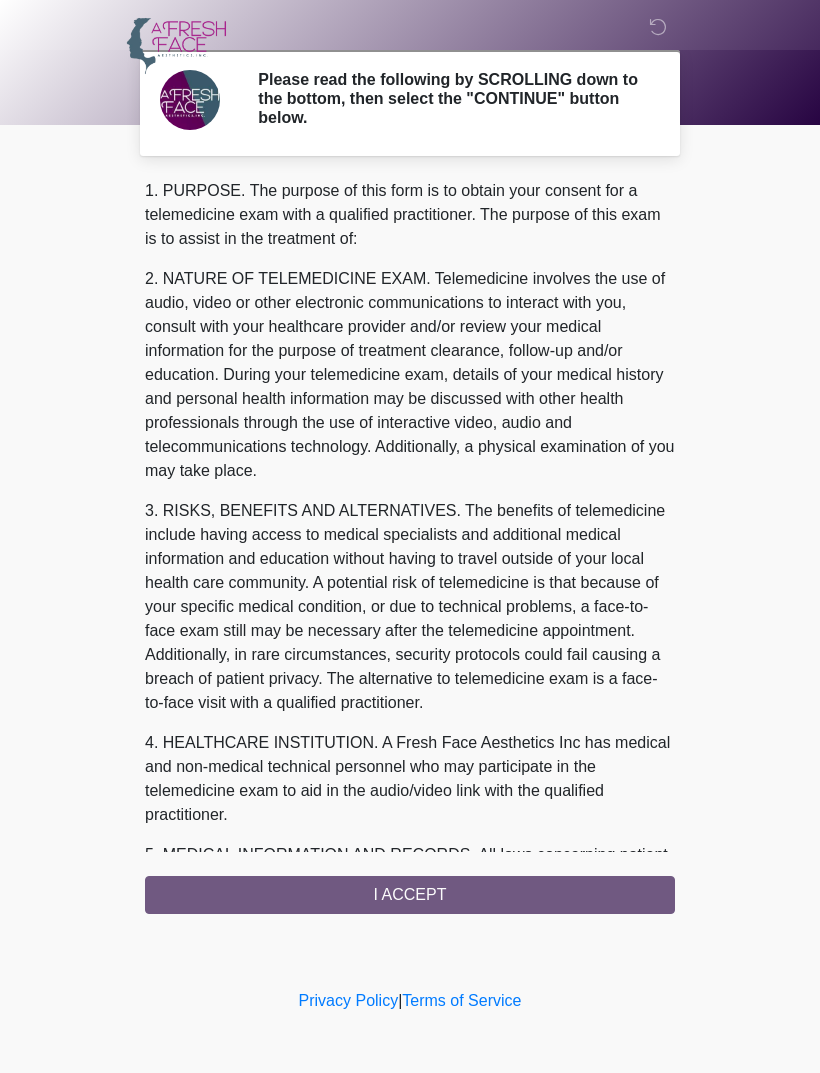 click on "1. PURPOSE. The purpose of this form is to obtain your consent for a telemedicine exam with a qualified practitioner. The purpose of this exam is to assist in the treatment of:  2. NATURE OF TELEMEDICINE EXAM. Telemedicine involves the use of audio, video or other electronic communications to interact with you, consult with your healthcare provider and/or review your medical information for the purpose of treatment clearance, follow-up and/or education. During your telemedicine exam, details of your medical history and personal health information may be discussed with other health professionals through the use of interactive video, audio and telecommunications technology. Additionally, a physical examination of you may take place. 4. HEALTHCARE INSTITUTION. A Fresh Face Aesthetics Inc has medical and non-medical technical personnel who may participate in the telemedicine exam to aid in the audio/video link with the qualified practitioner.
I ACCEPT" at bounding box center (410, 546) 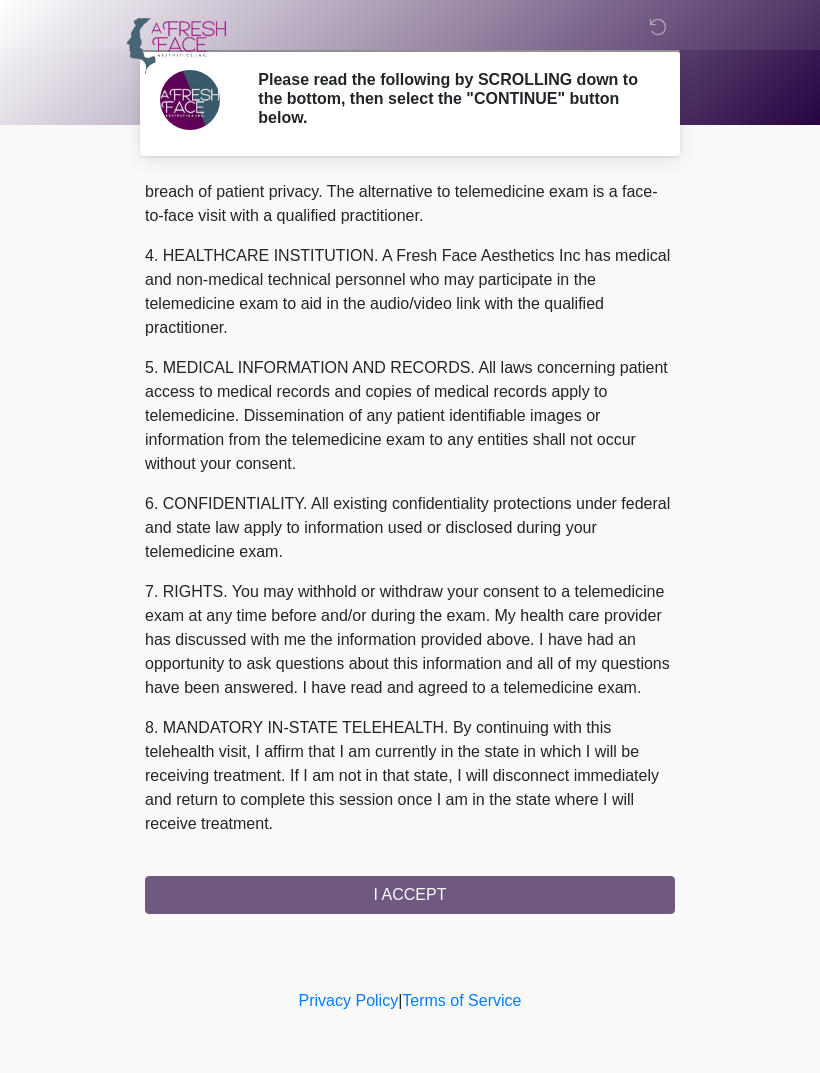 scroll, scrollTop: 535, scrollLeft: 0, axis: vertical 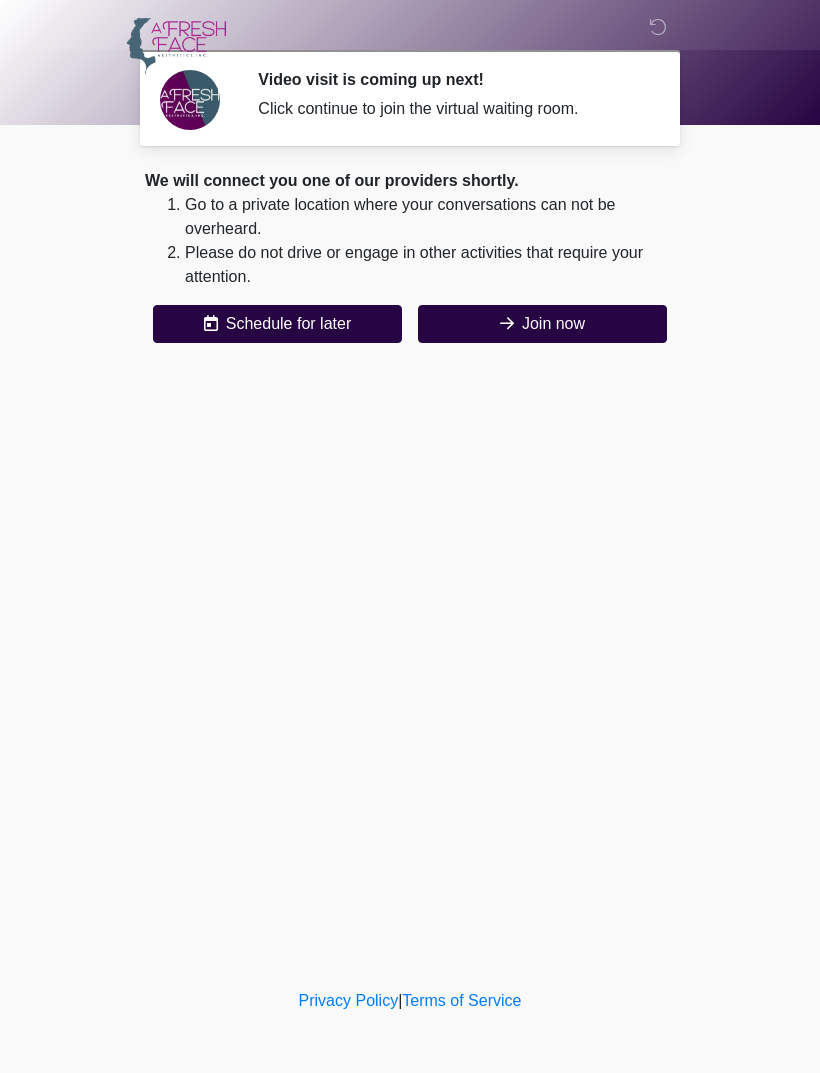 click on "Join now" at bounding box center (542, 324) 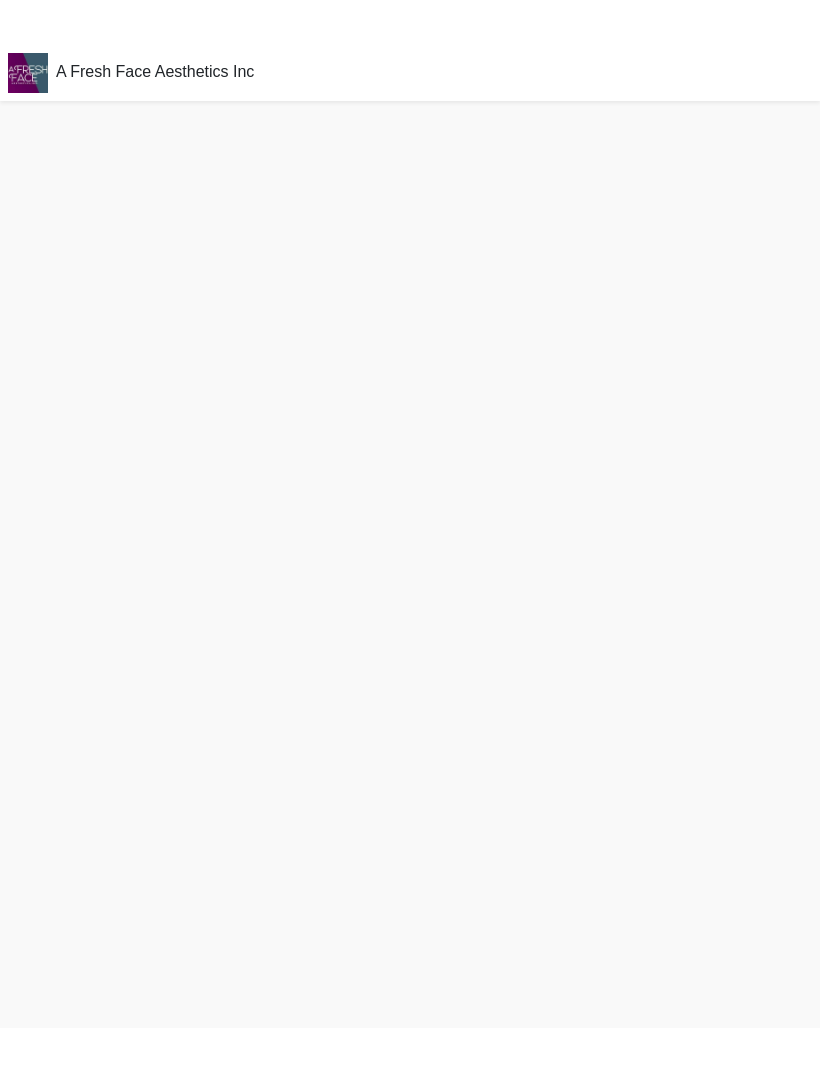 scroll, scrollTop: 0, scrollLeft: 0, axis: both 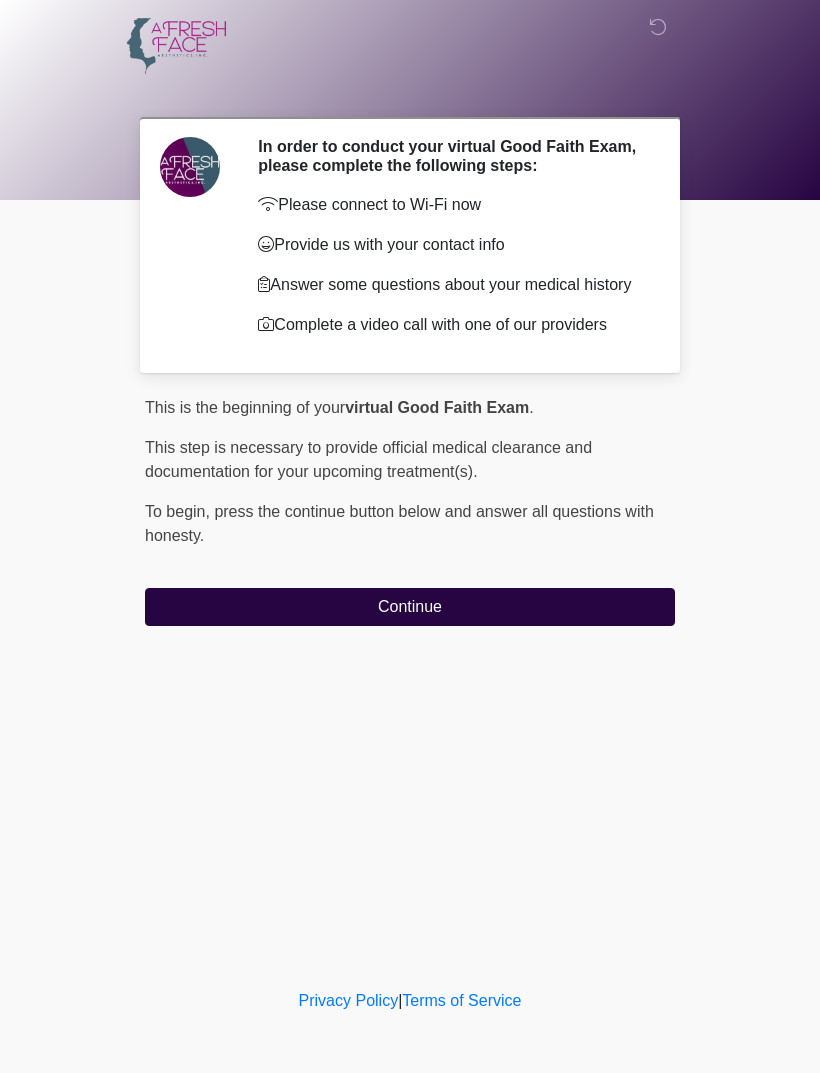 click on "Continue" at bounding box center (410, 607) 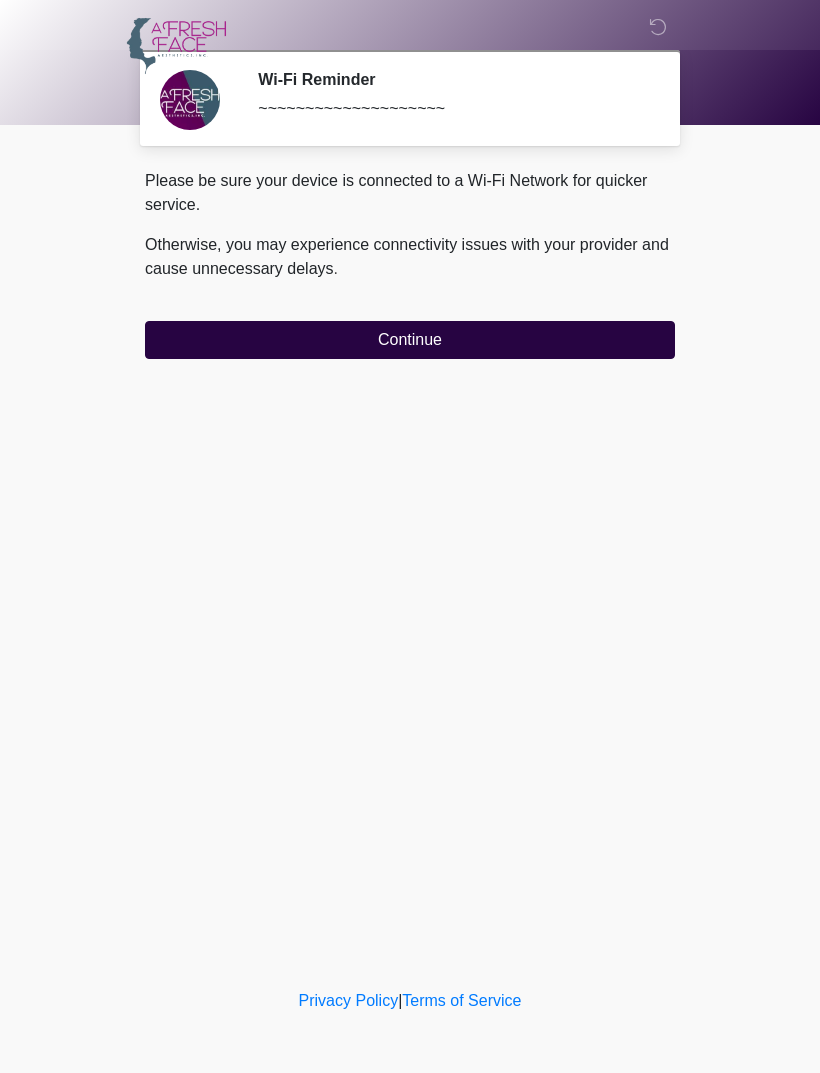 click on "Continue" at bounding box center [410, 340] 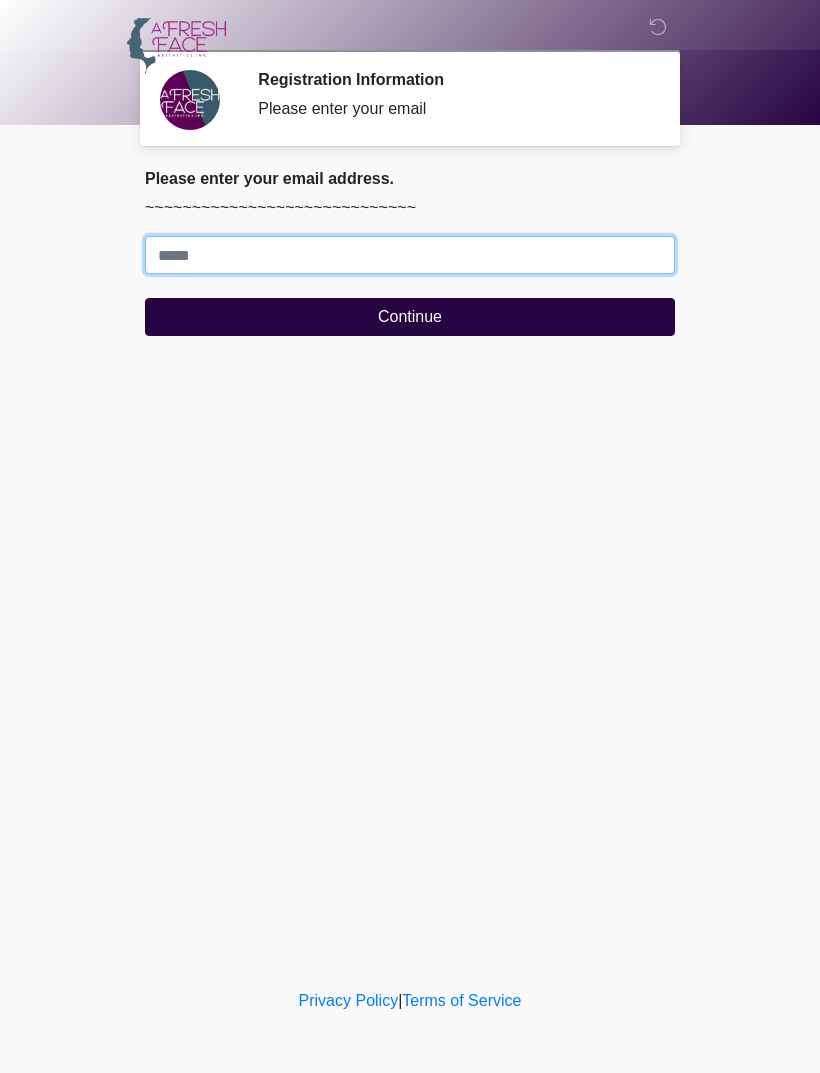 click on "Where should we email your treatment plan?" at bounding box center (410, 255) 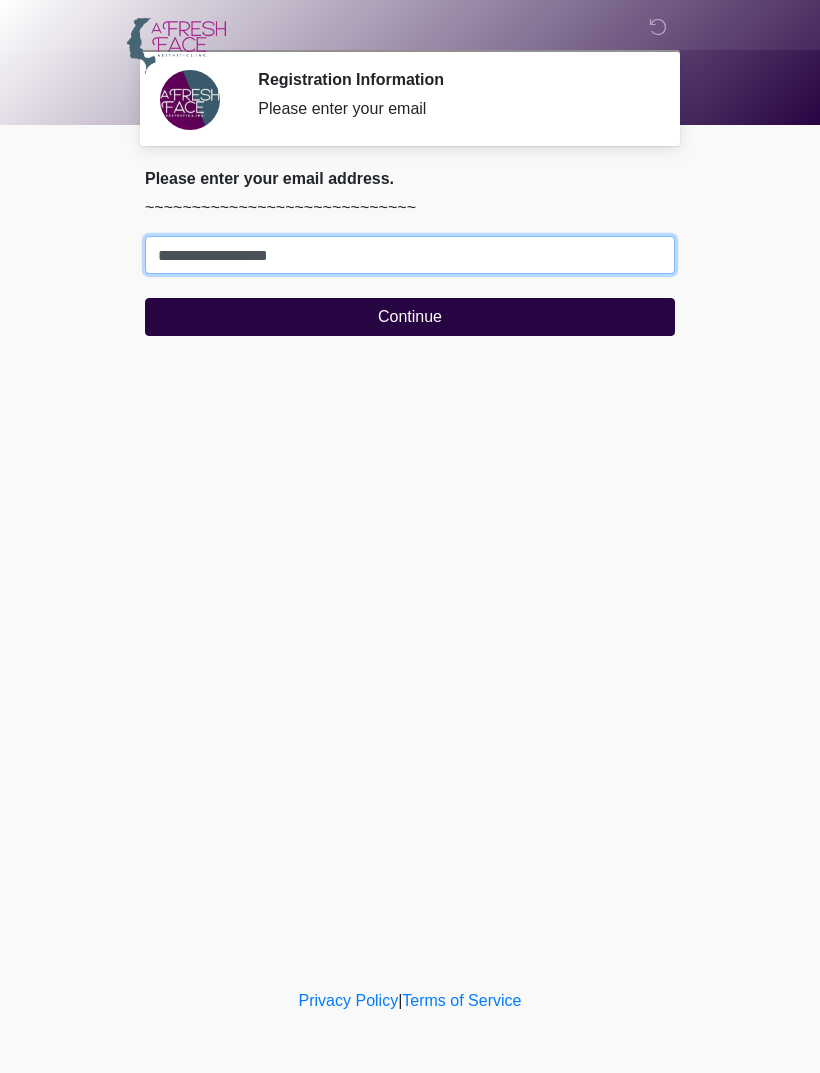 type on "**********" 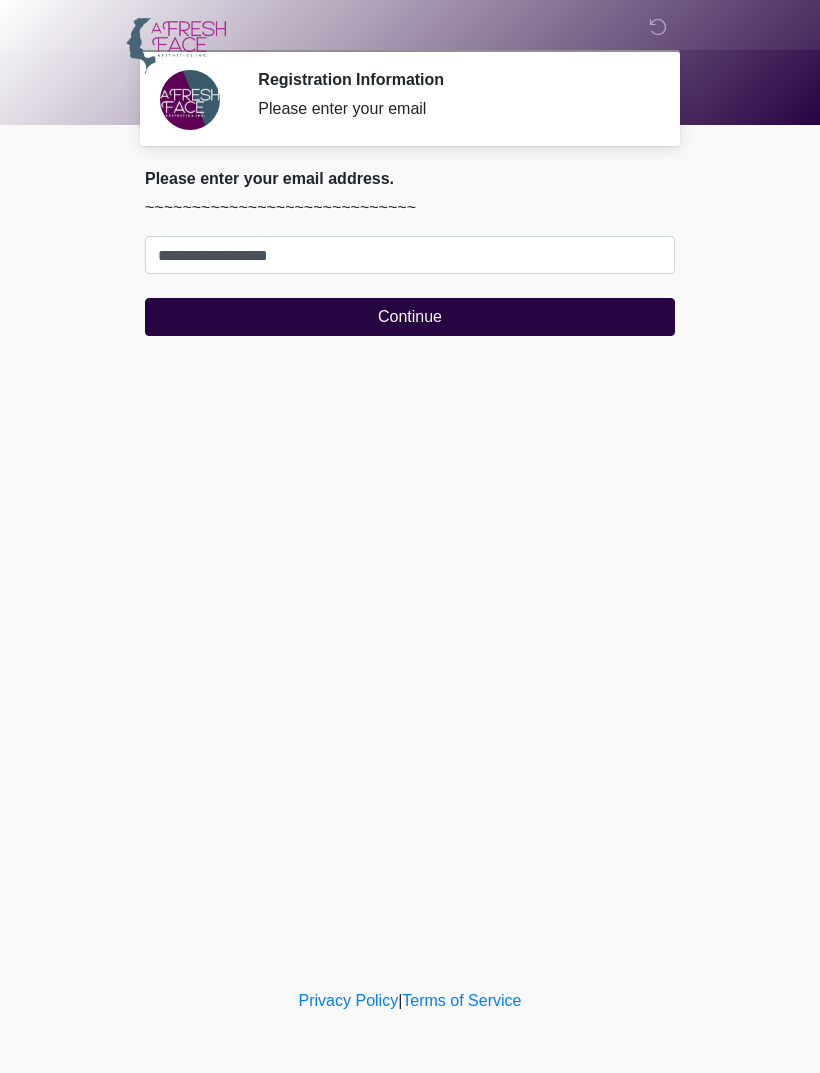 click on "Continue" at bounding box center (410, 317) 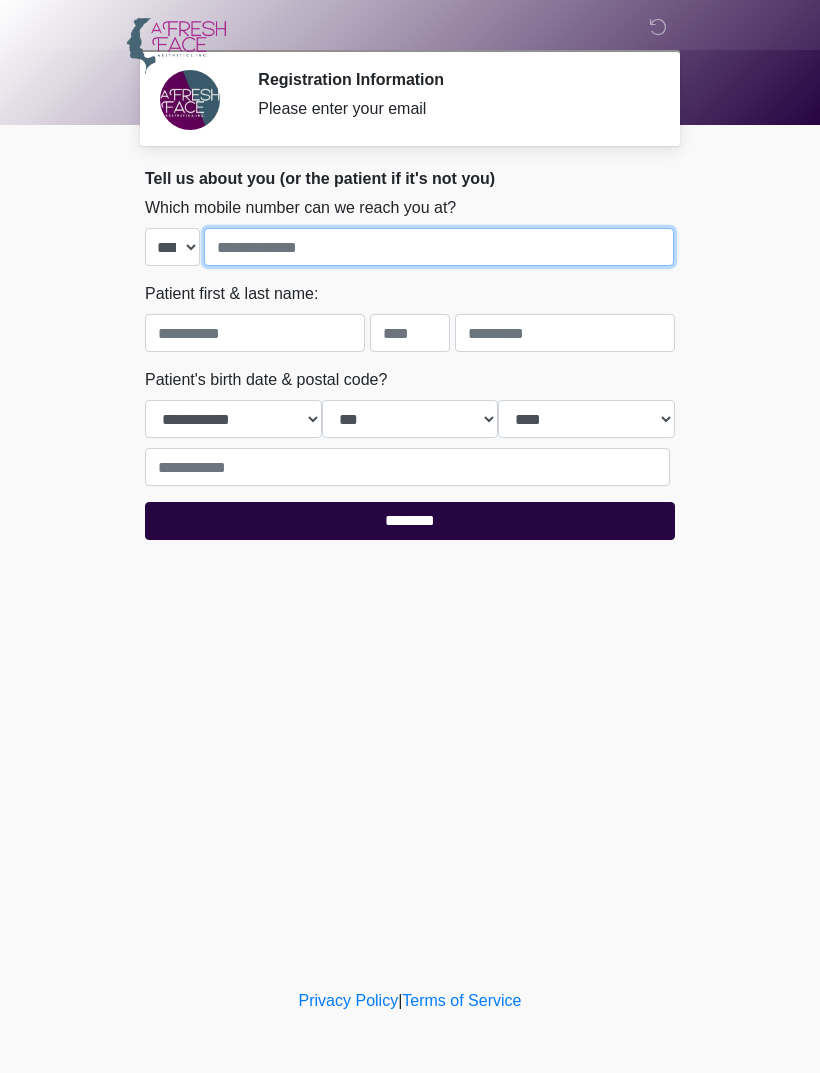 click at bounding box center (439, 247) 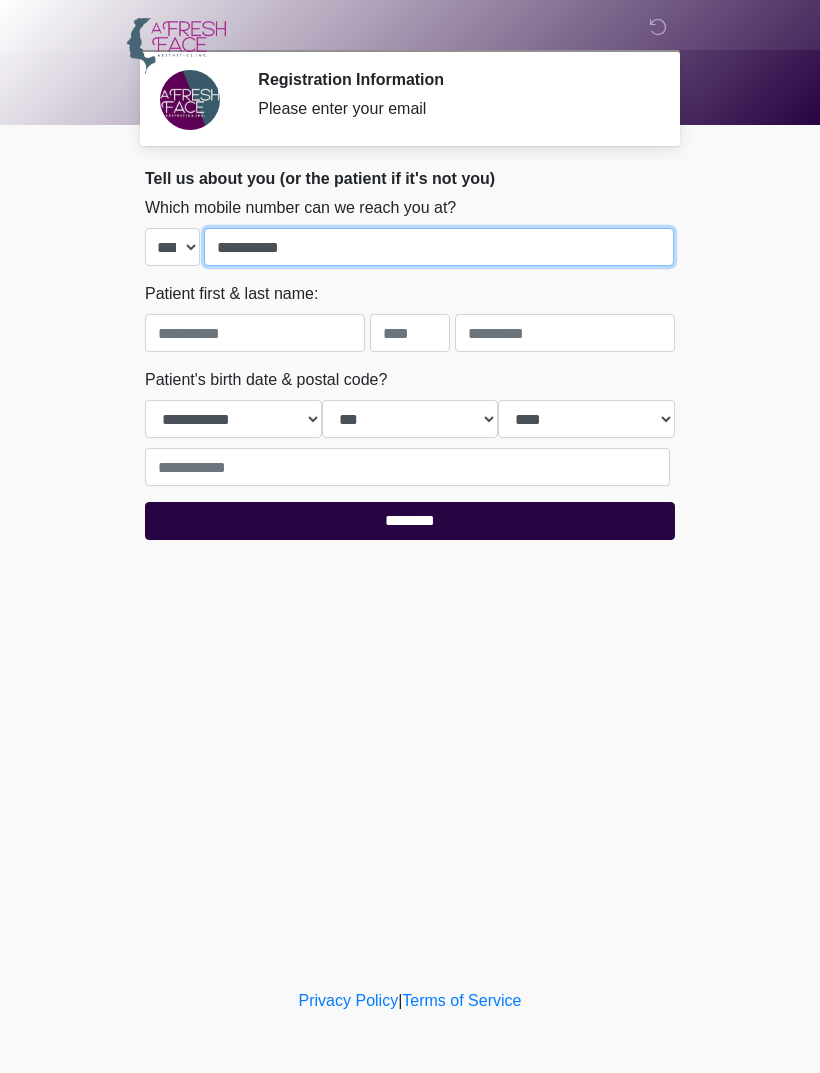 type on "**********" 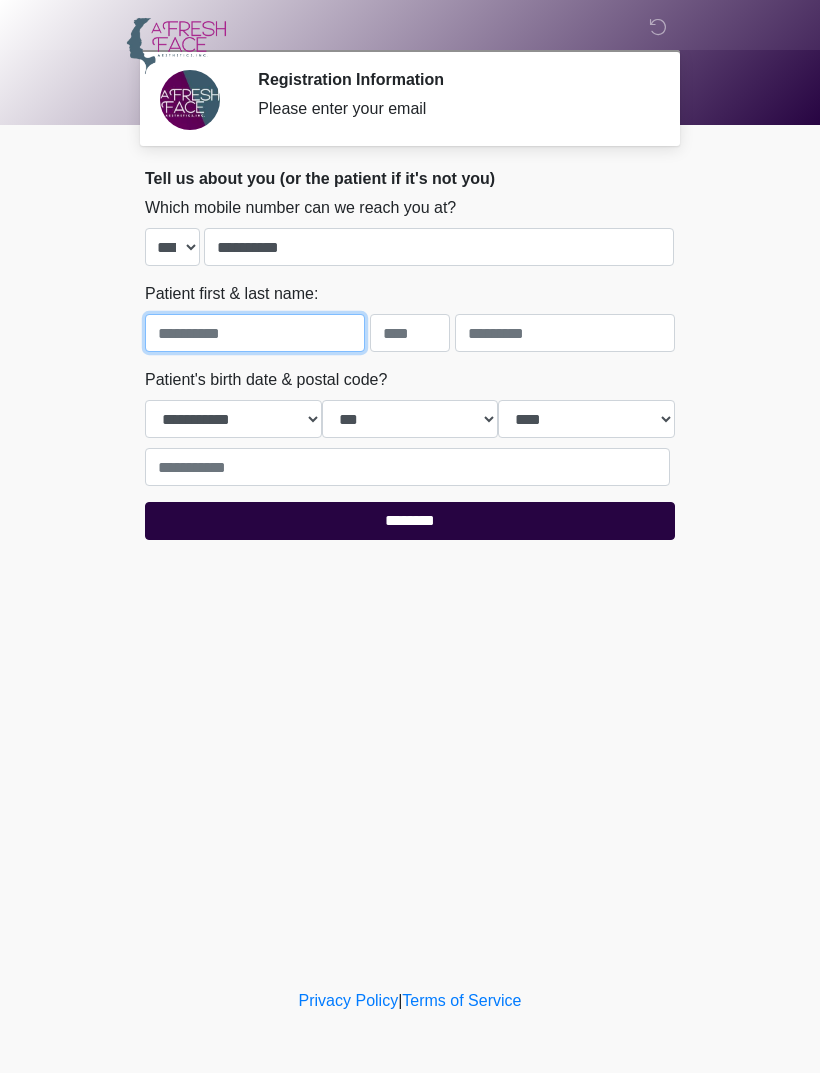 click at bounding box center (255, 333) 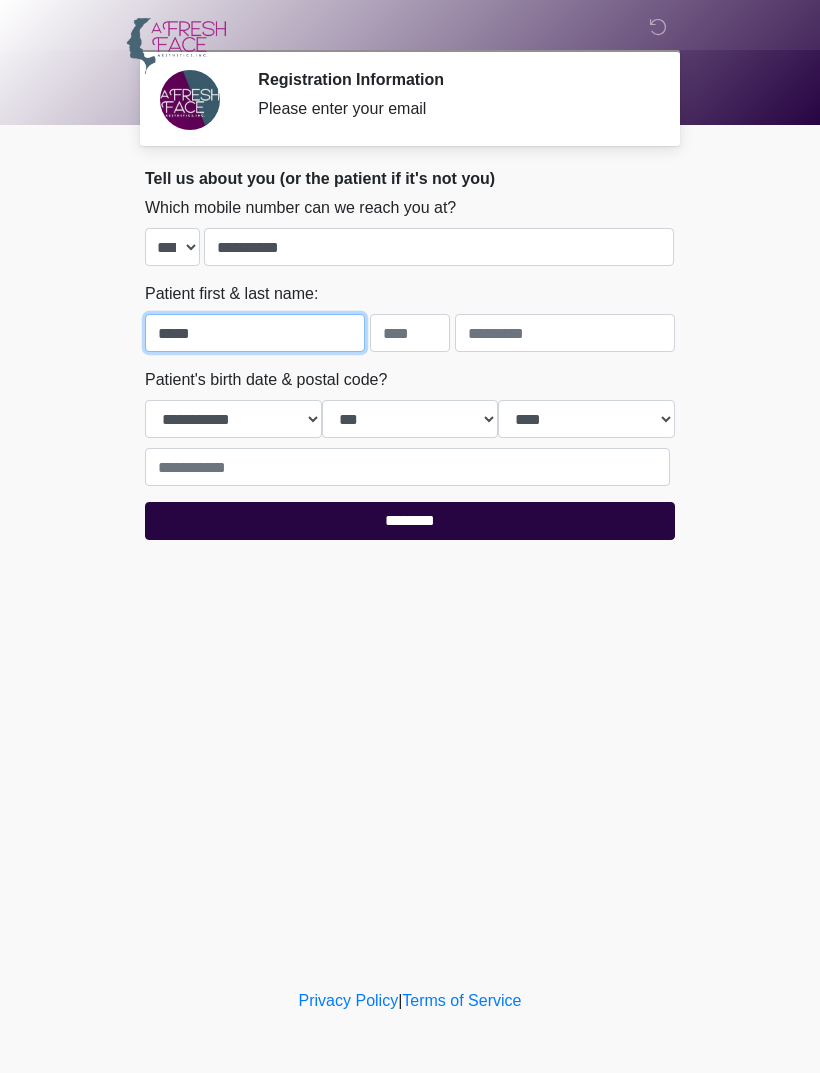 type on "*****" 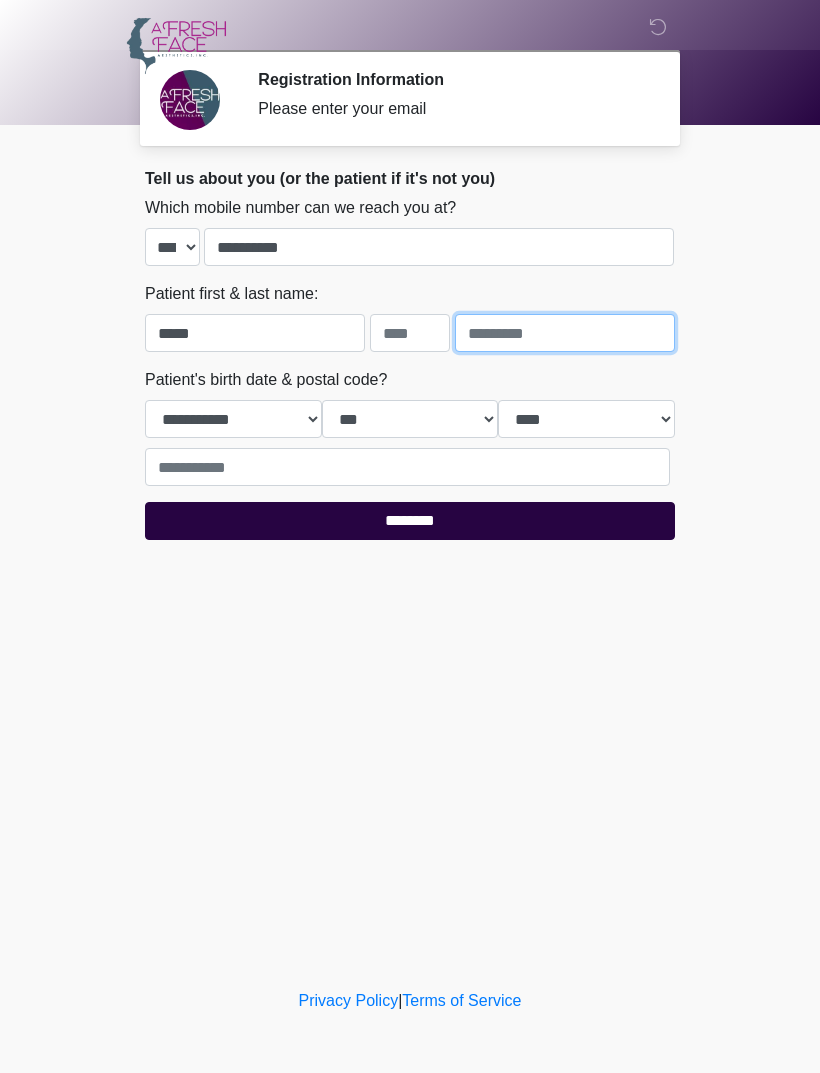click at bounding box center (565, 333) 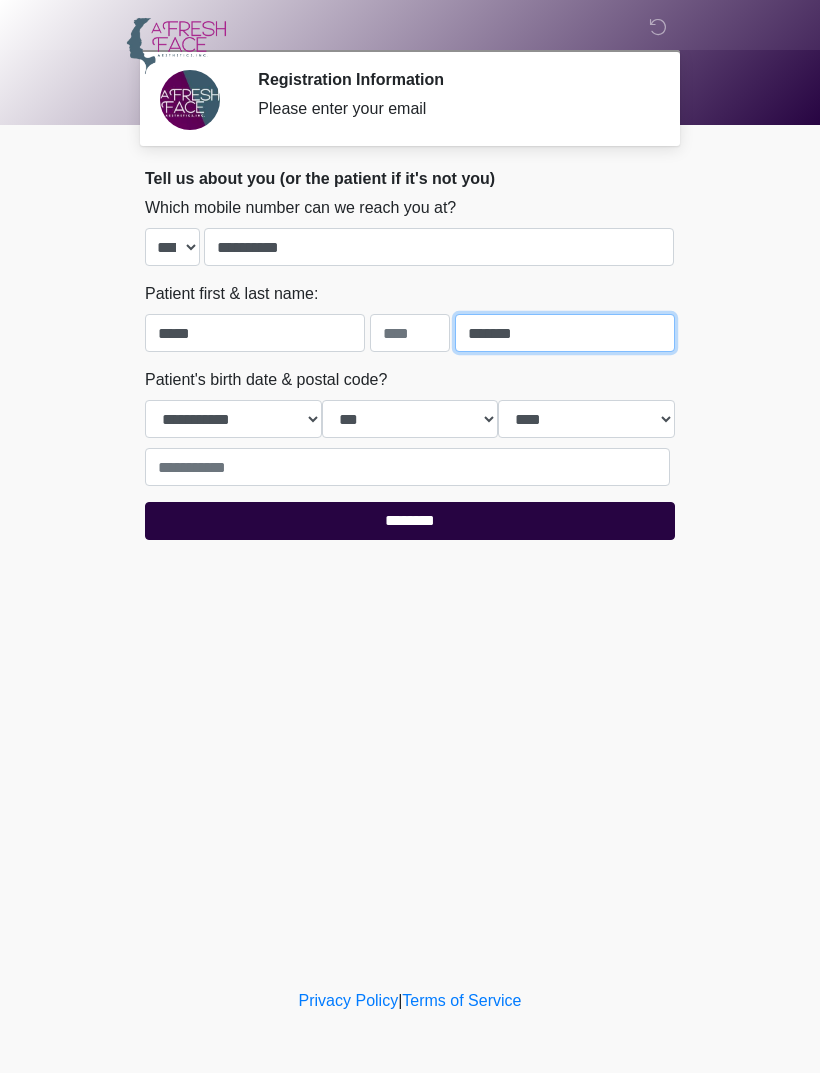 type on "*******" 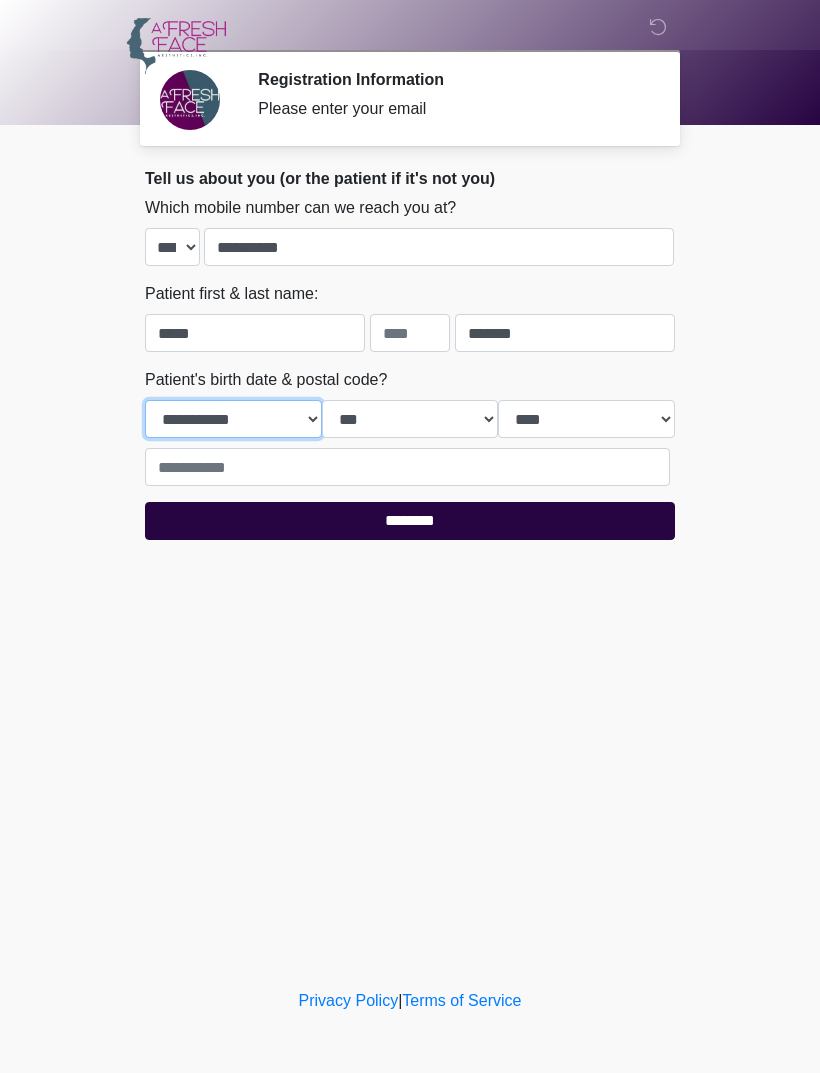 click on "**********" at bounding box center (233, 419) 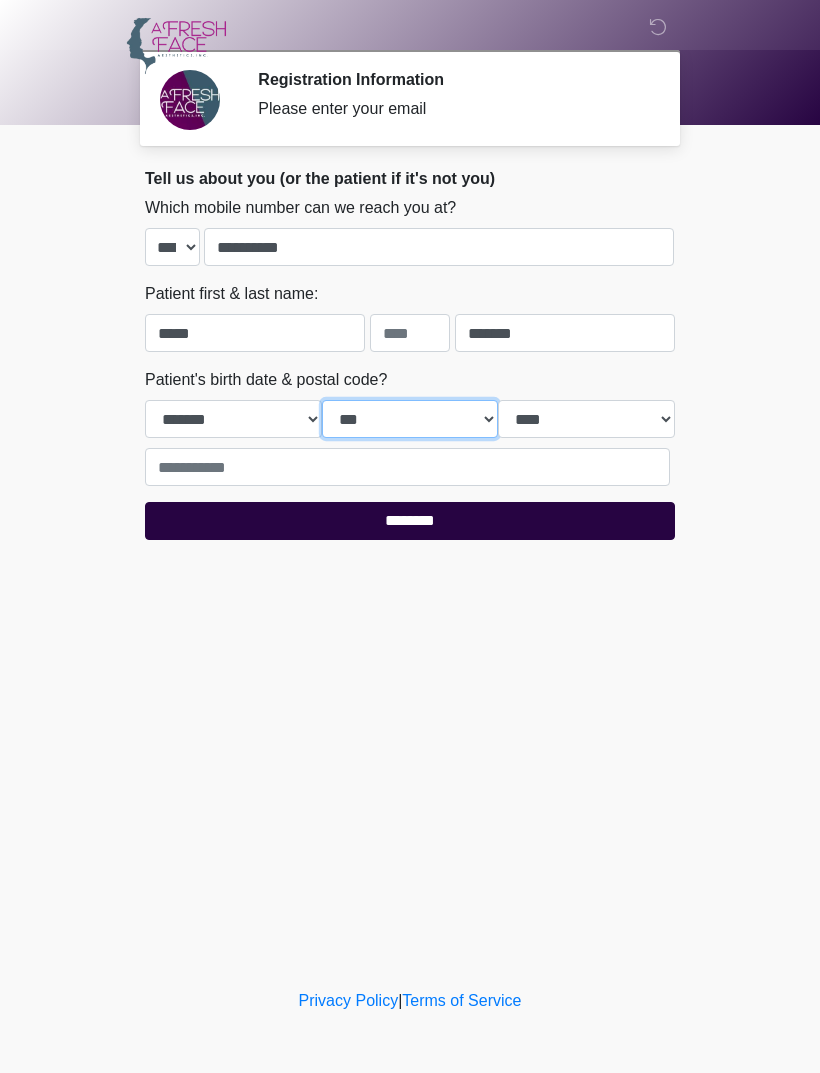click on "***
*
*
*
*
*
*
*
*
*
**
**
**
**
**
**
**
**
**
**
**
**
**
**
**
**
**
**
**
**
**
**" at bounding box center (410, 419) 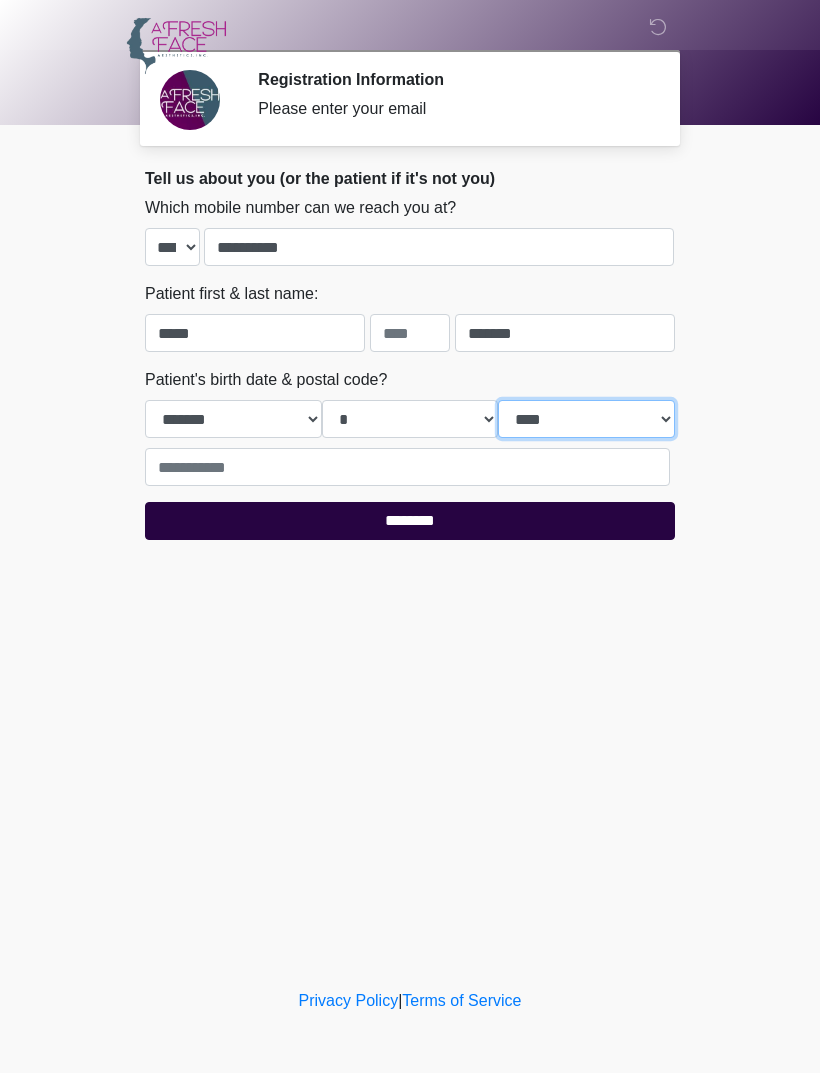 click on "****
****
****
****
****
****
****
****
****
****
****
****
****
****
****
****
****
****
****
****
****
****
****
****
****
****
****
****
****
****
****
****
****
****
****
****
****
****
****
****
****
****
****
****
****
****
****
****
****
****
****
****
****
****
****
****
****
****
****
****
****
****
****
****
****
****
****
****
****
****
****
****
****
****
****
****
****
****
****
****
****
****
****
****
****
****
****
****
****
****
****
****
****
****
****
****
****
****
****
****
****
****" at bounding box center (586, 419) 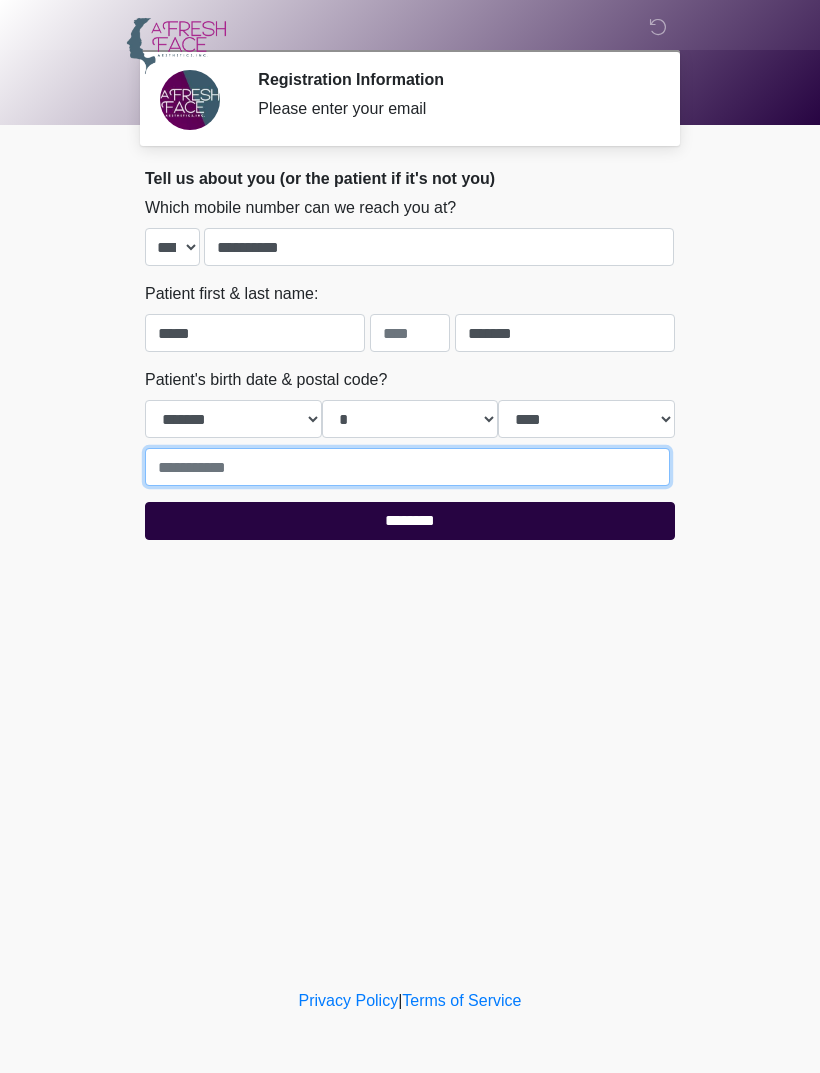 click at bounding box center [407, 467] 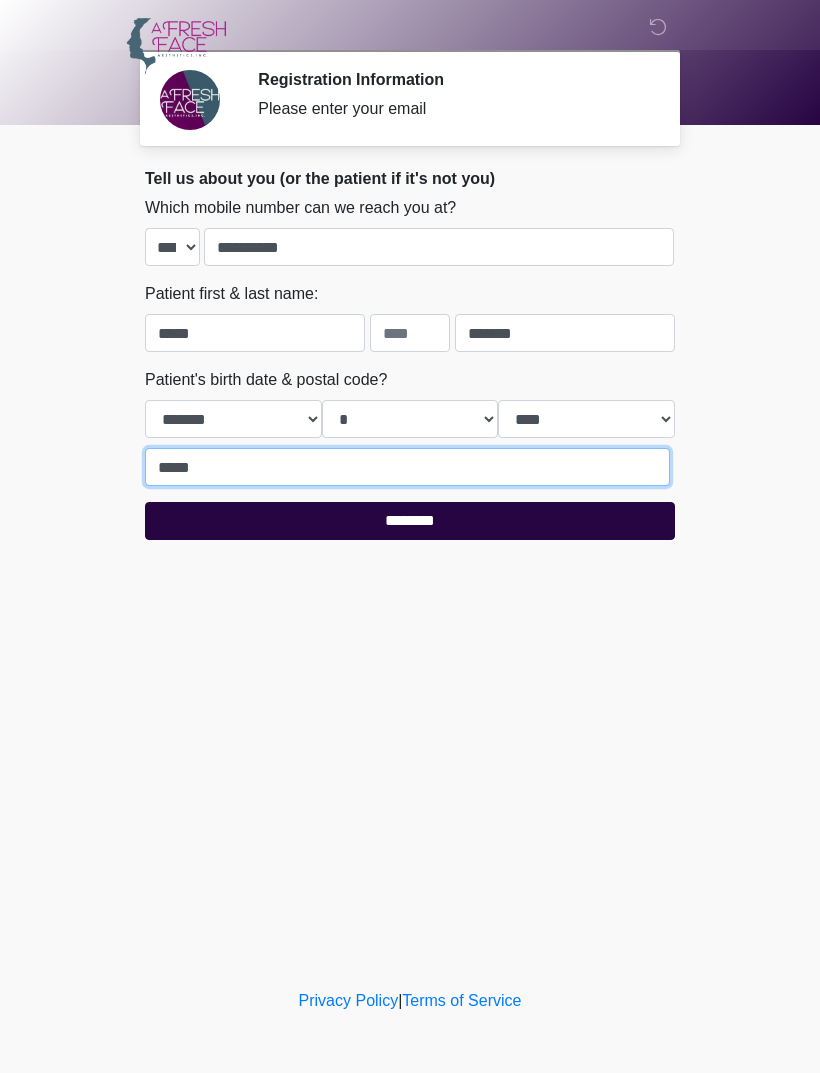 type on "*****" 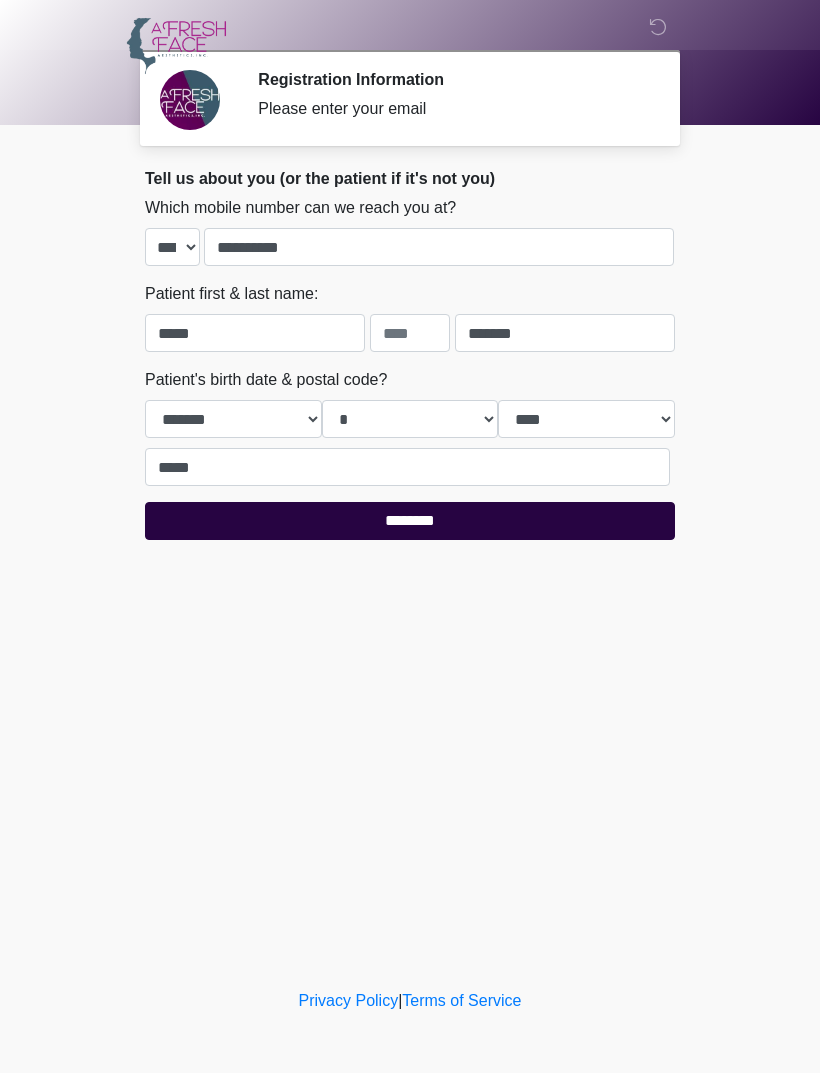 click on "********" at bounding box center (410, 521) 